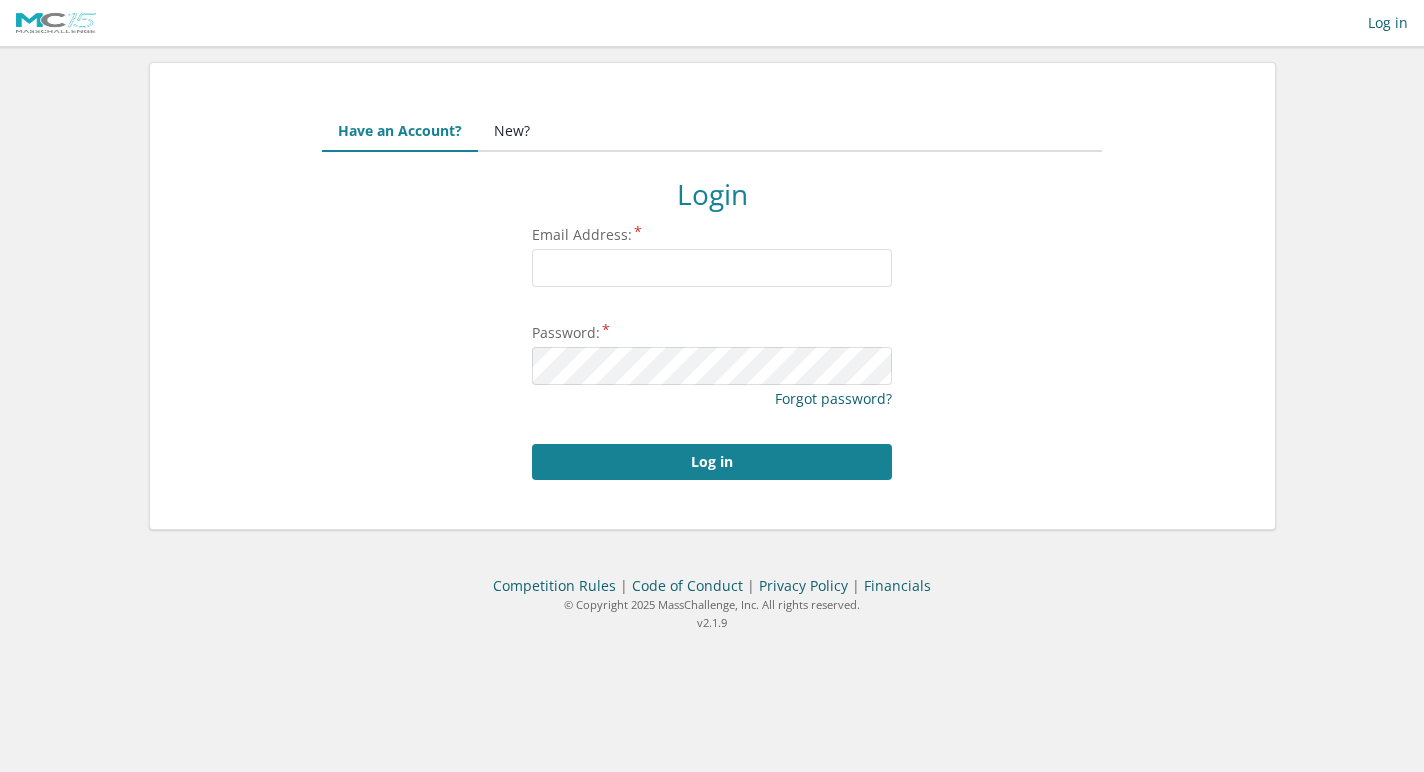 scroll, scrollTop: 0, scrollLeft: 0, axis: both 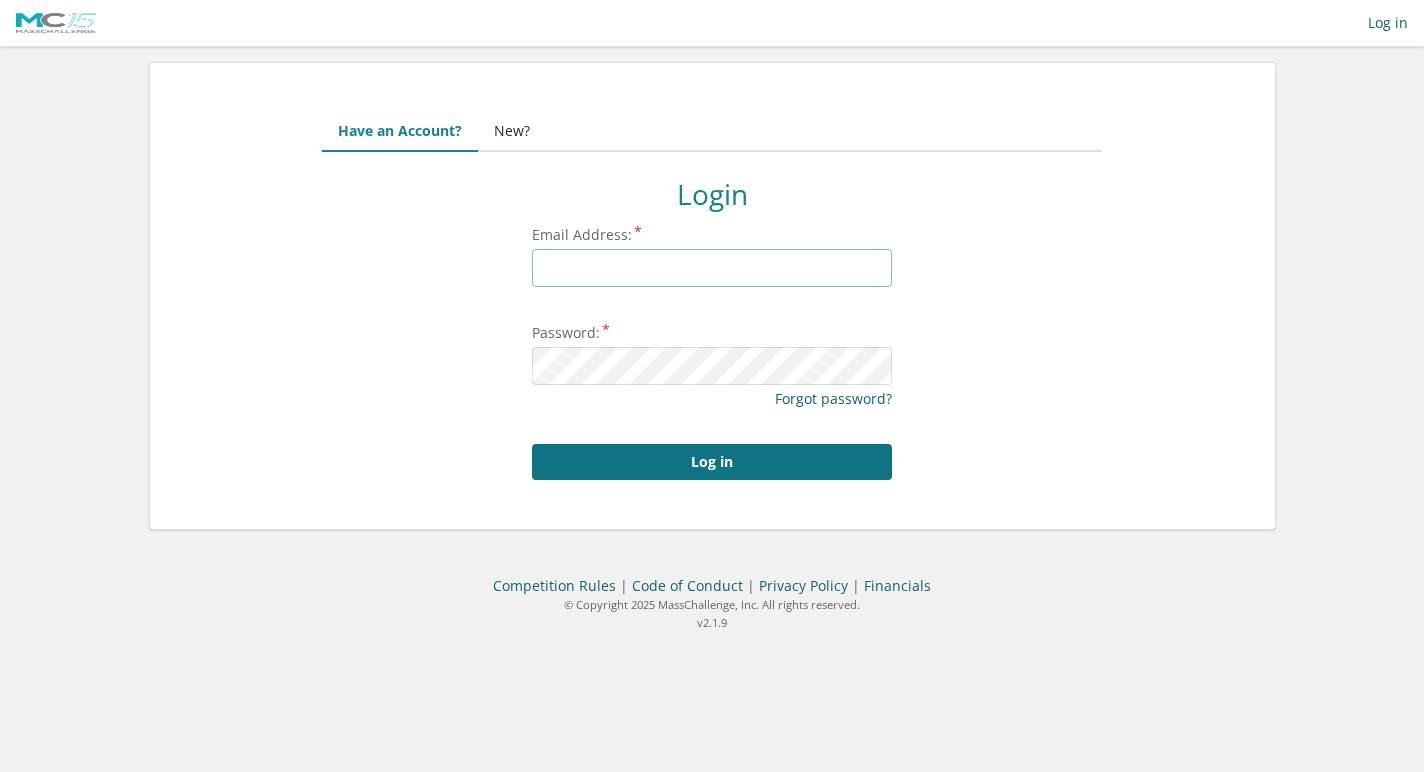 type on "[USERNAME]@example.com" 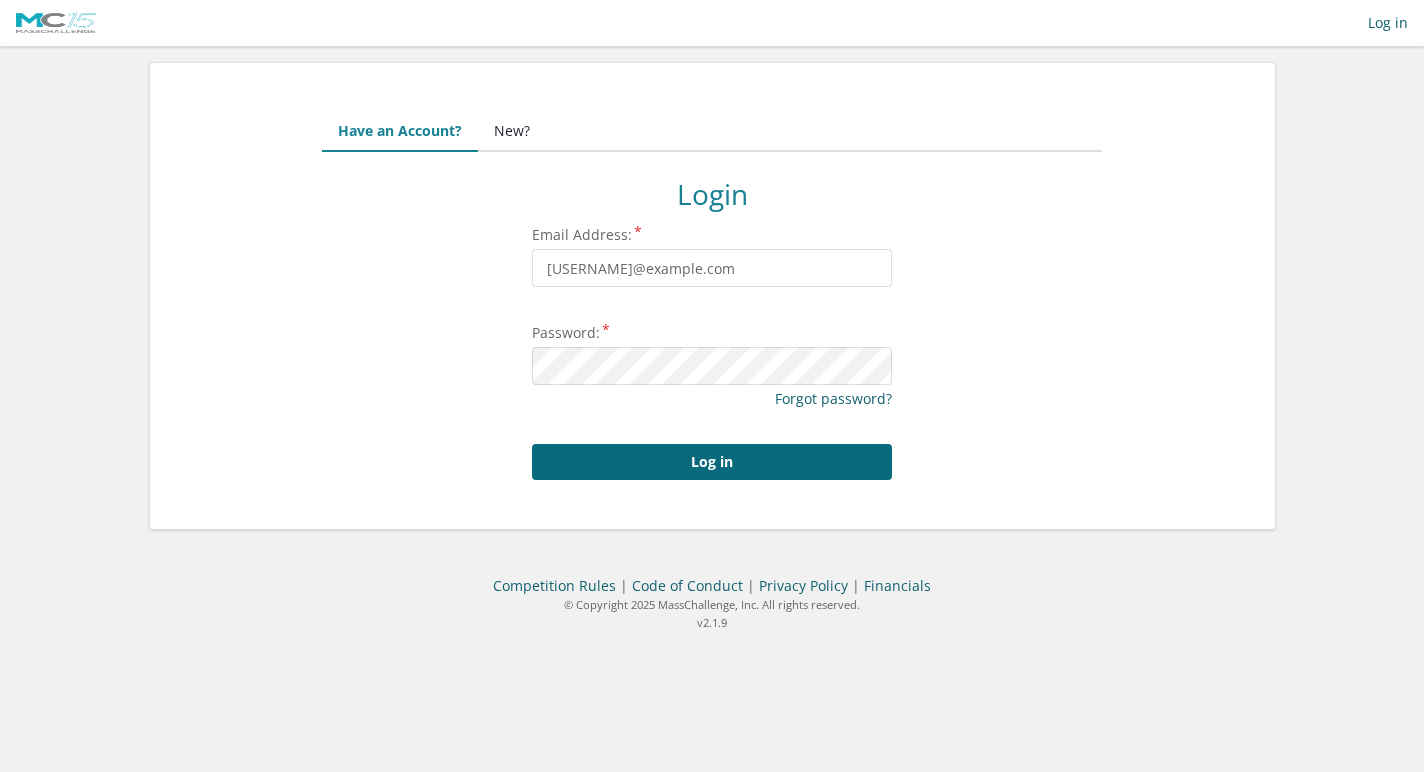 click on "Log in" at bounding box center [712, 462] 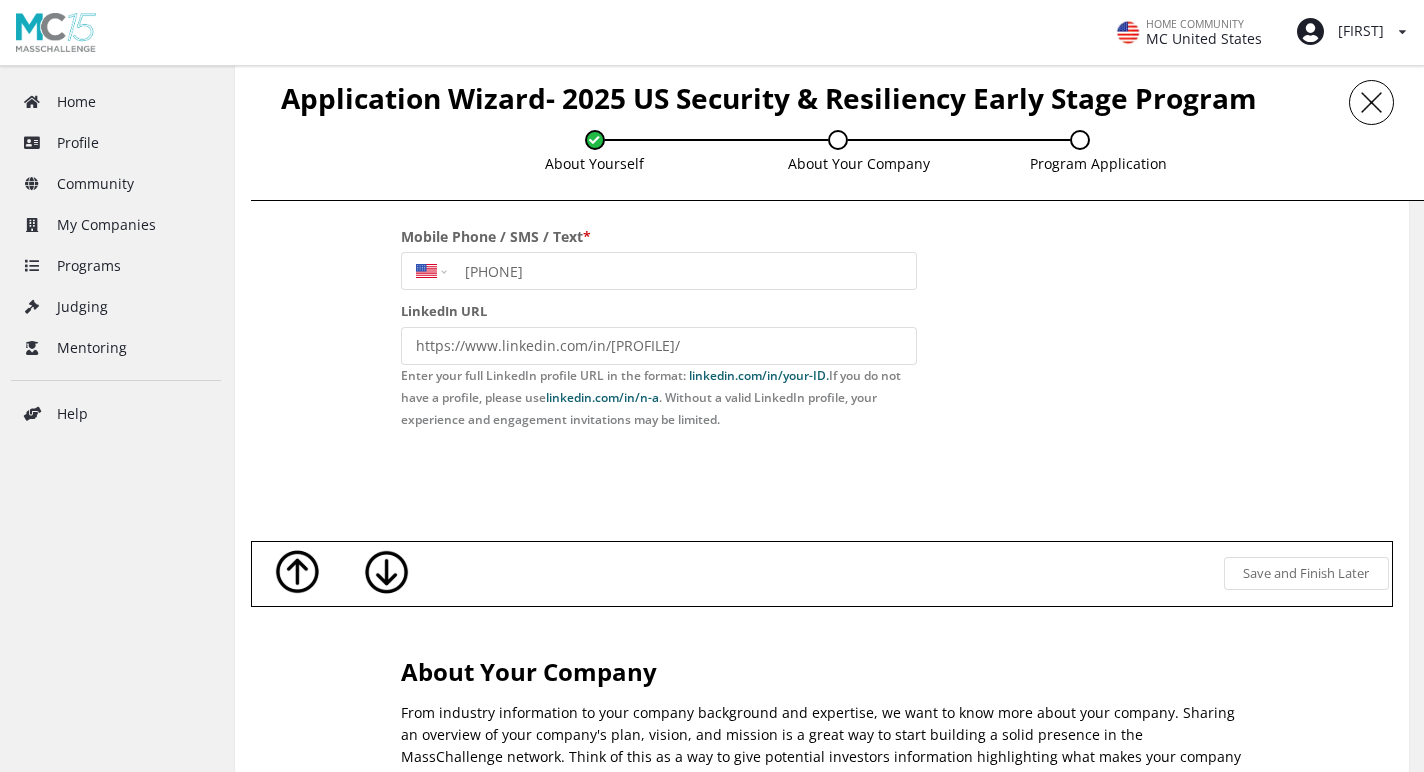 scroll, scrollTop: 0, scrollLeft: 0, axis: both 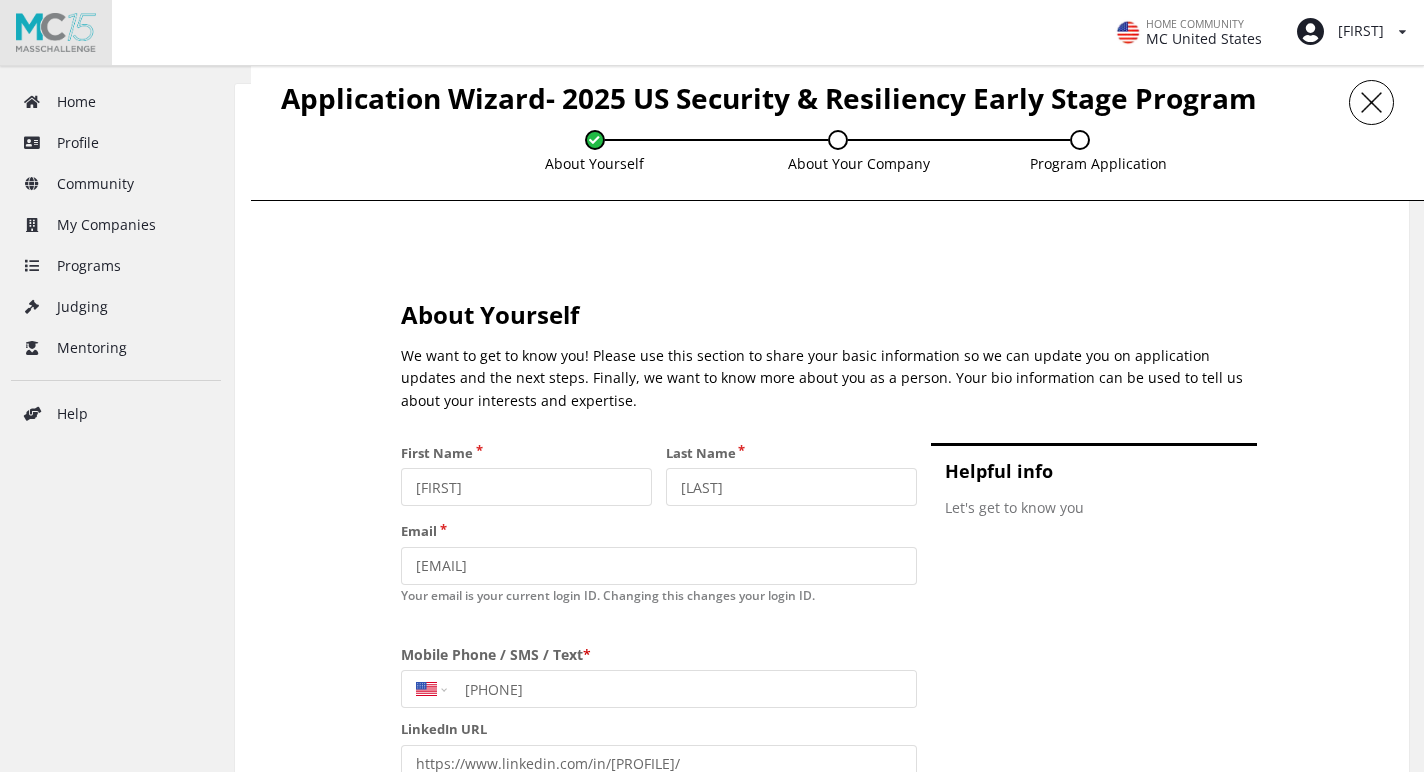 click at bounding box center (56, 32) 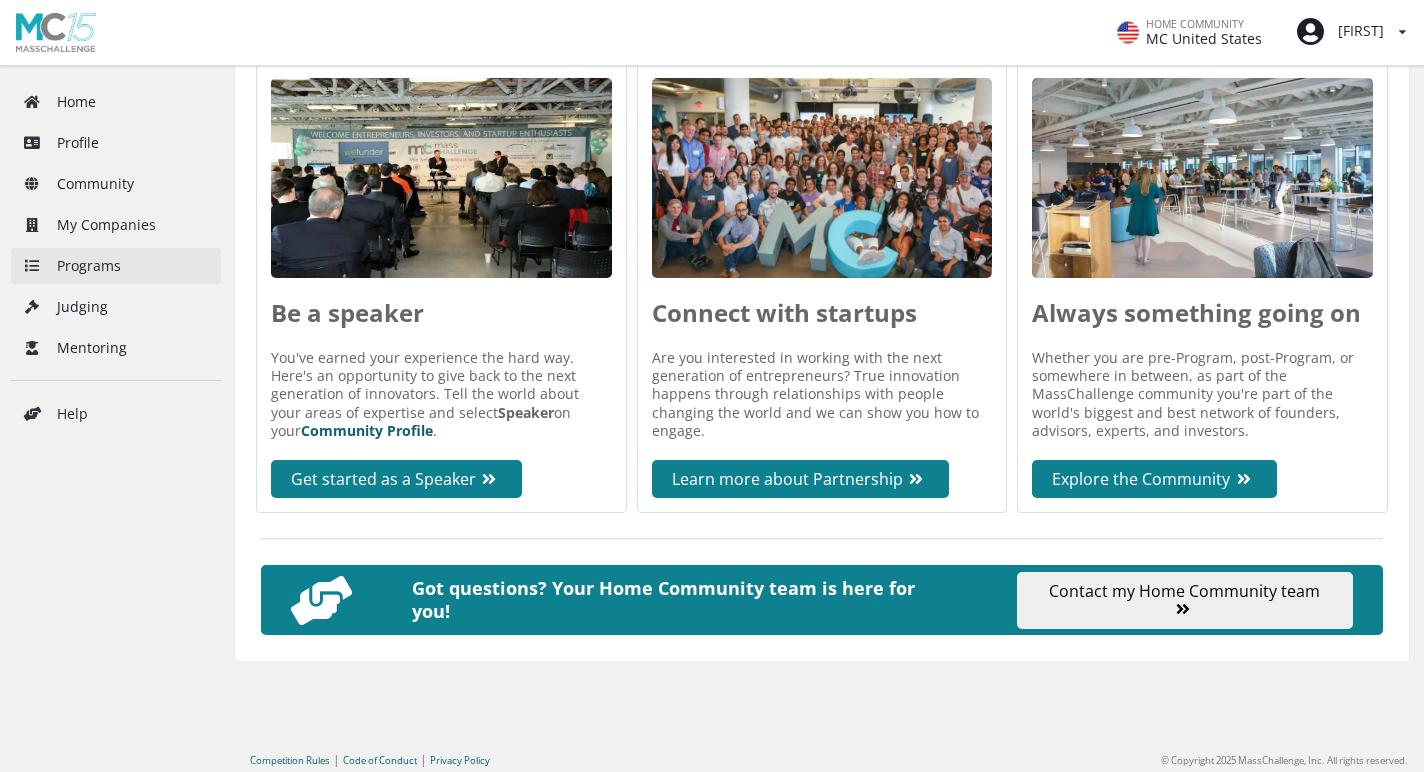 scroll, scrollTop: 943, scrollLeft: 0, axis: vertical 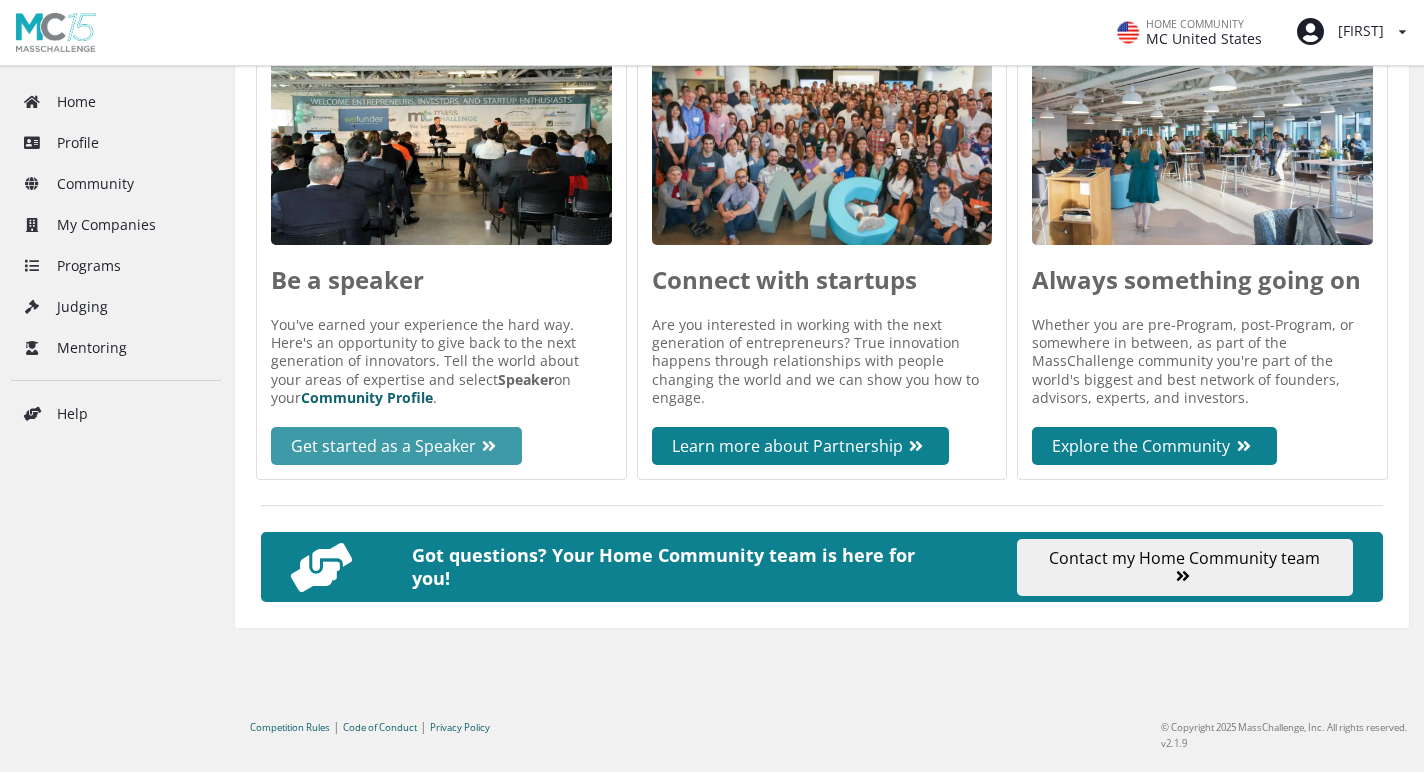 click on "Get started as a Speaker" at bounding box center (396, 446) 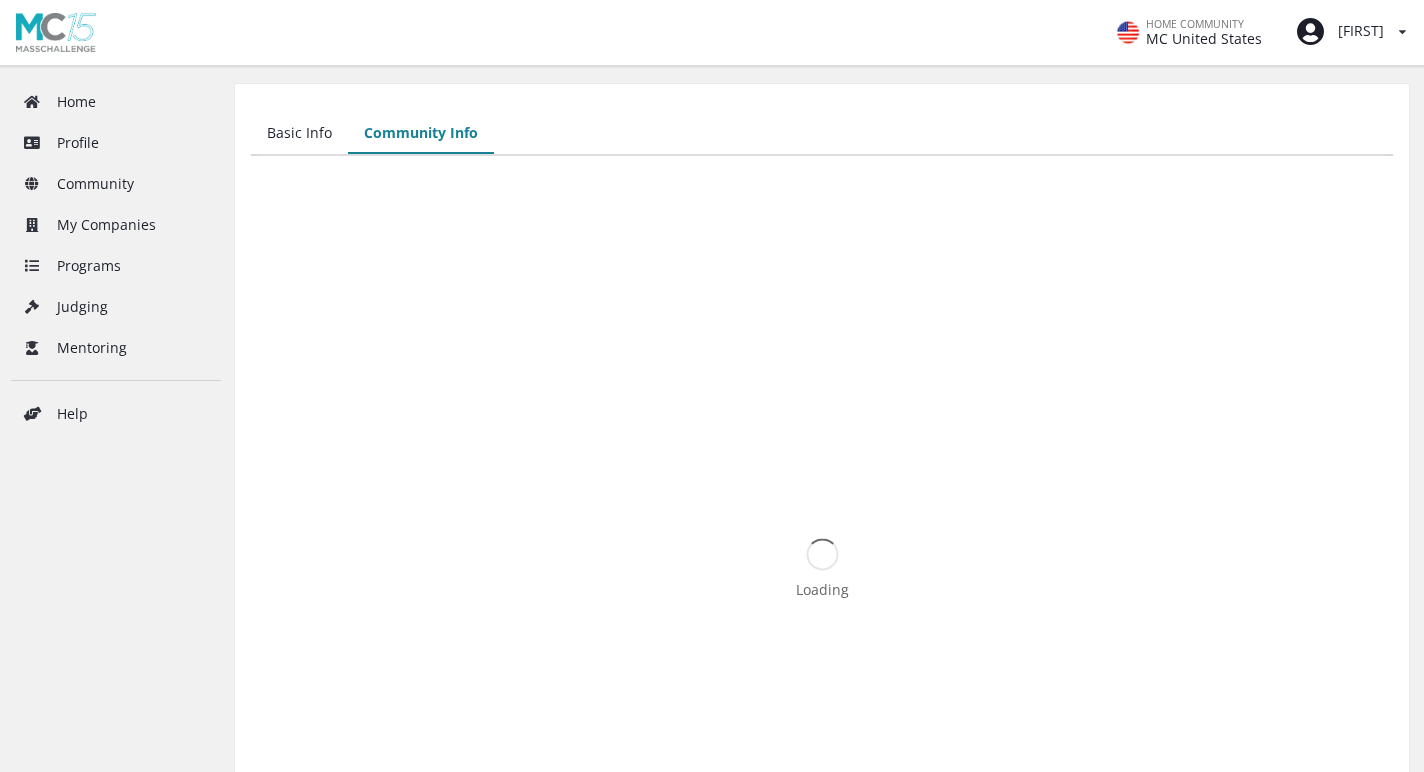 scroll, scrollTop: 0, scrollLeft: 0, axis: both 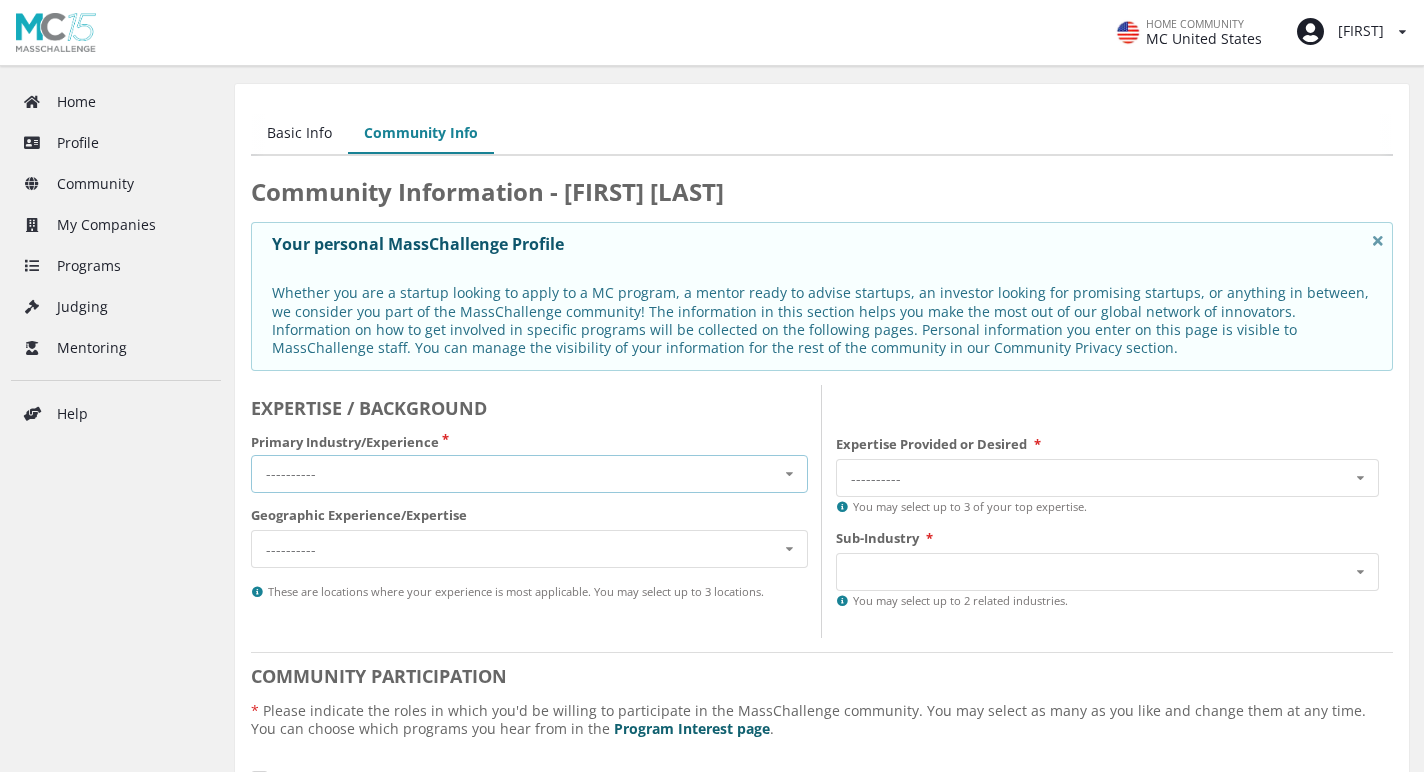 click on "---------- Cross-Industry Environment Finance Healthcare Industry 4.0 Security and Resiliency Sustainable Food" at bounding box center [529, 474] 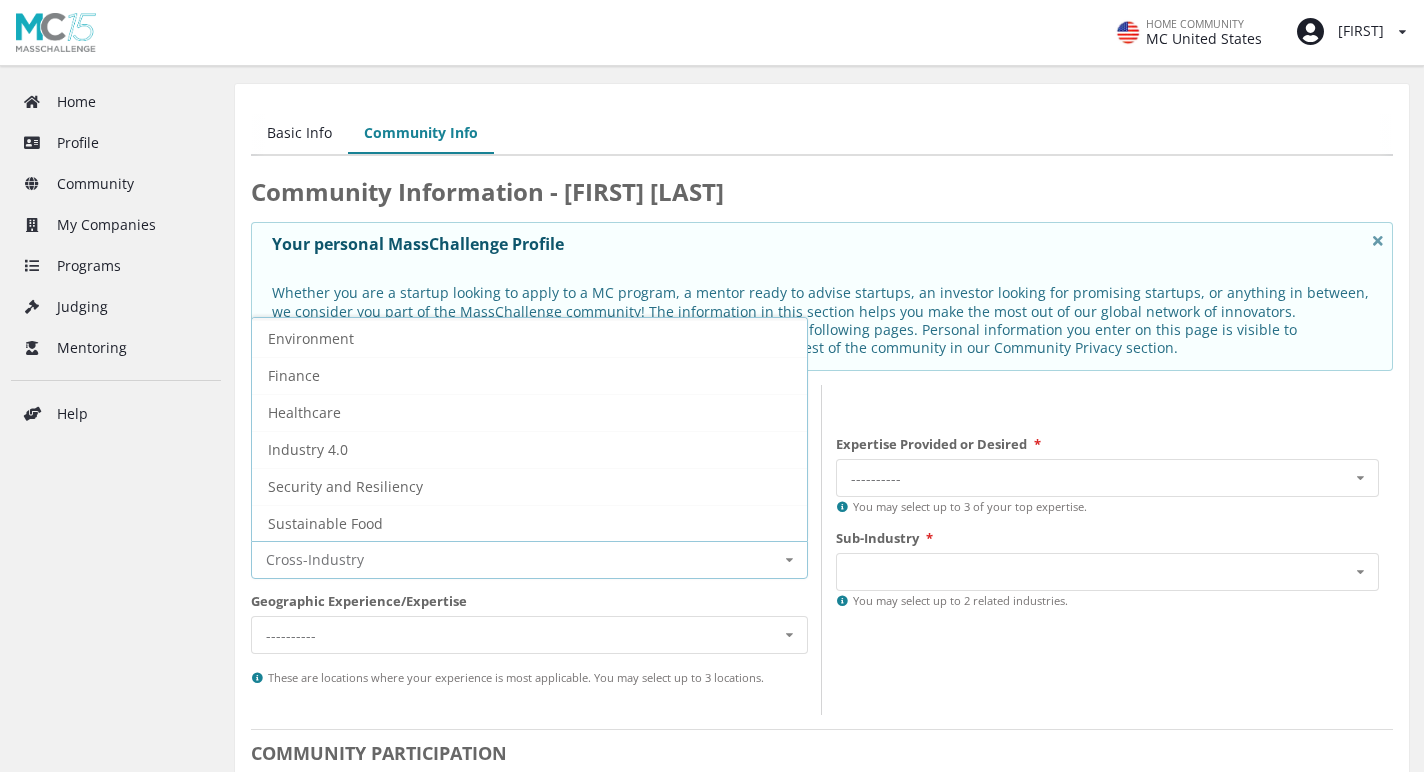scroll, scrollTop: 0, scrollLeft: 0, axis: both 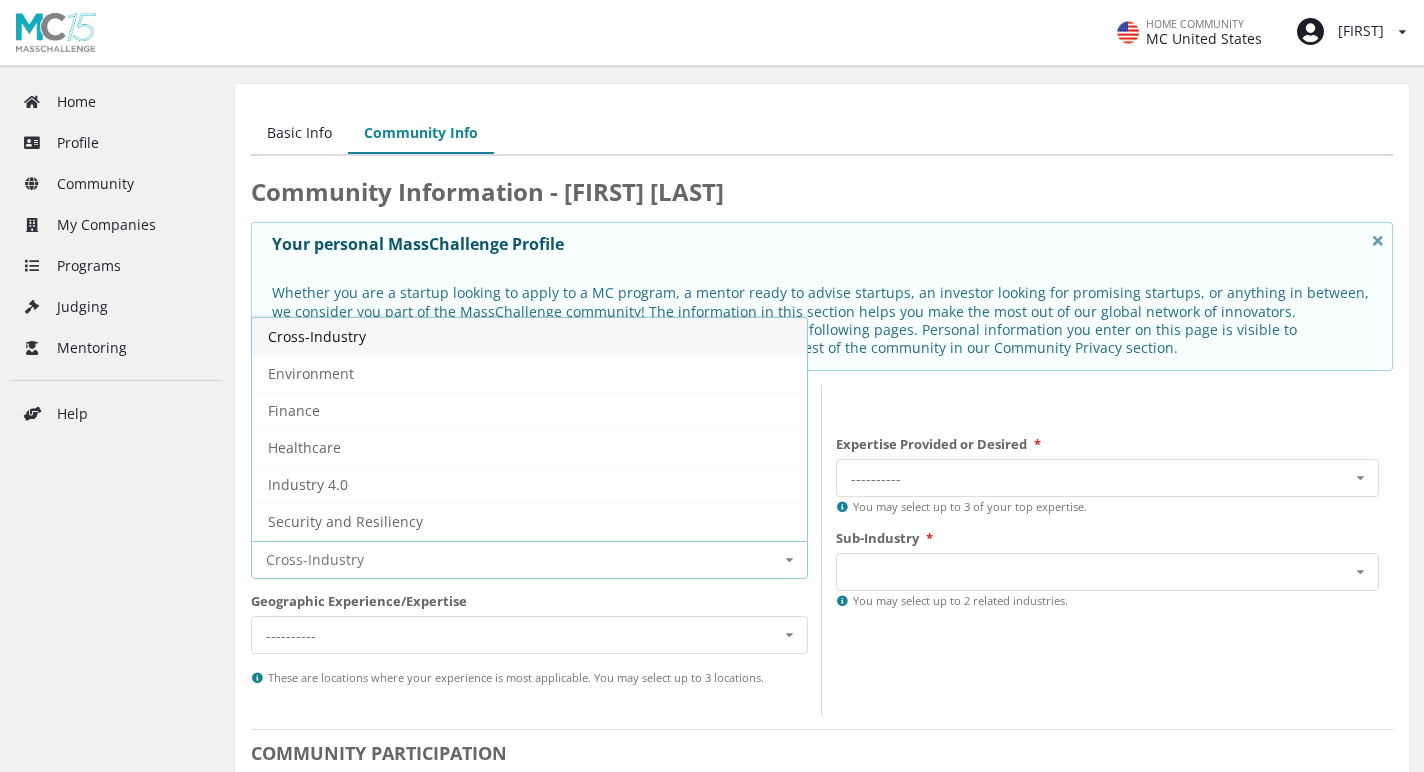 click on "Cross-Industry" at bounding box center (529, 336) 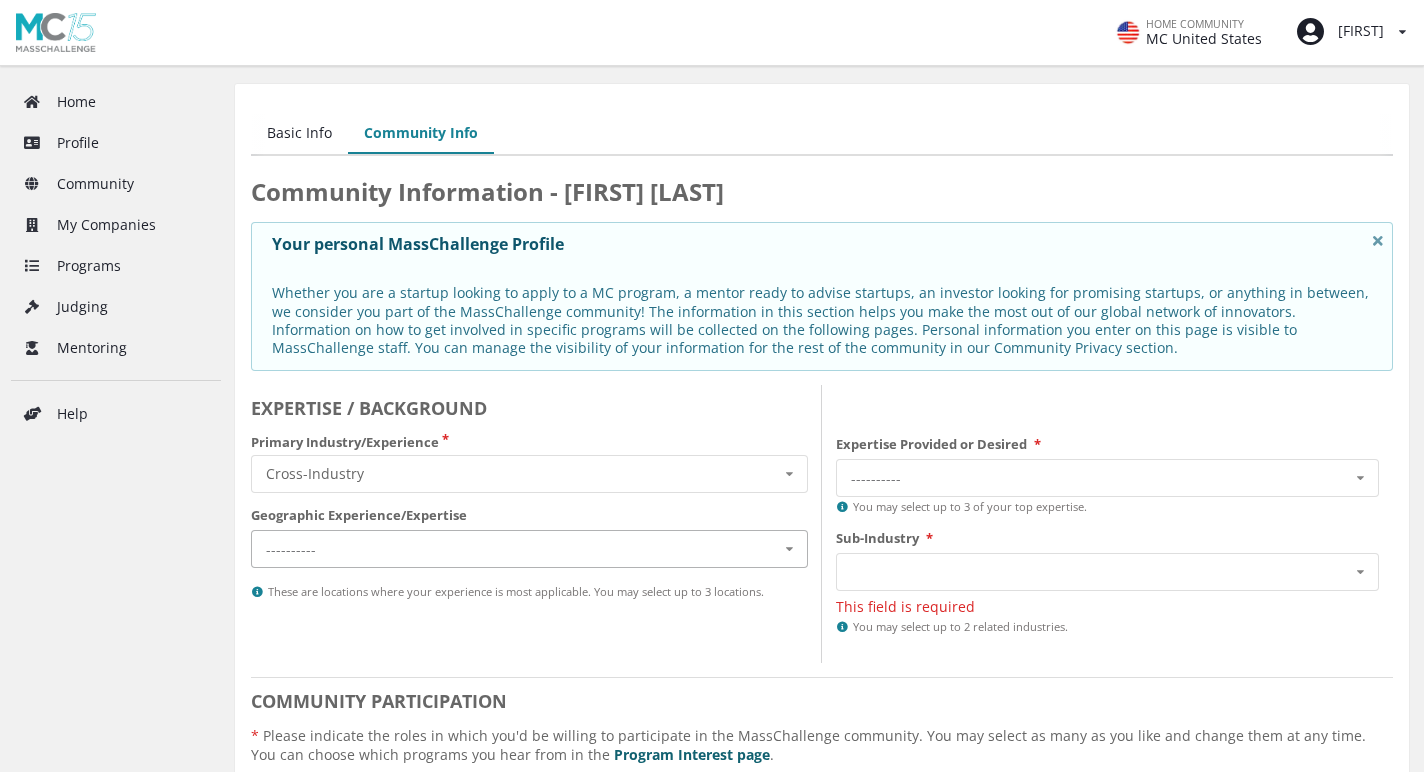 click on "---------- North America Latin America Europe Middle East and North Africa Sub-Saharan Africa Asia Pacific" at bounding box center [529, 549] 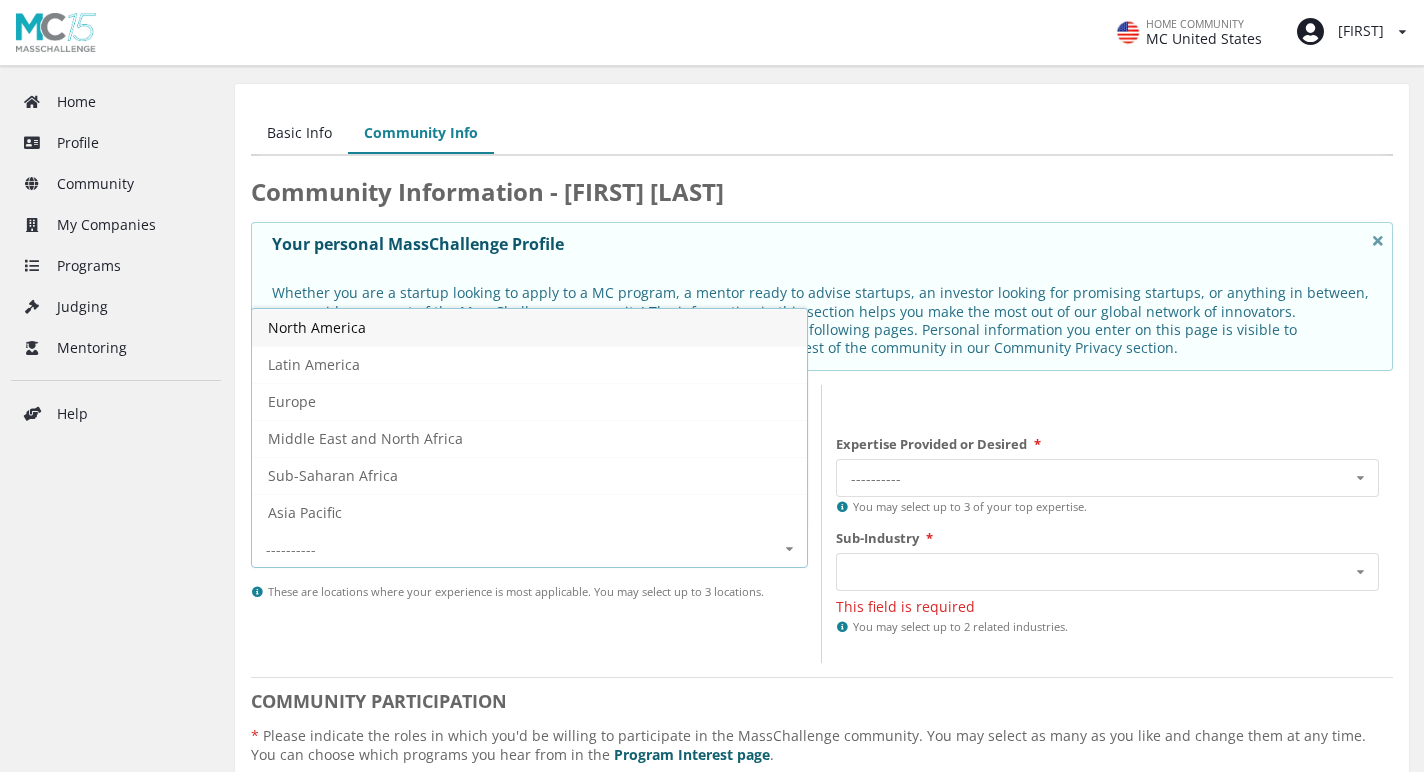 click on "North America" at bounding box center (529, 327) 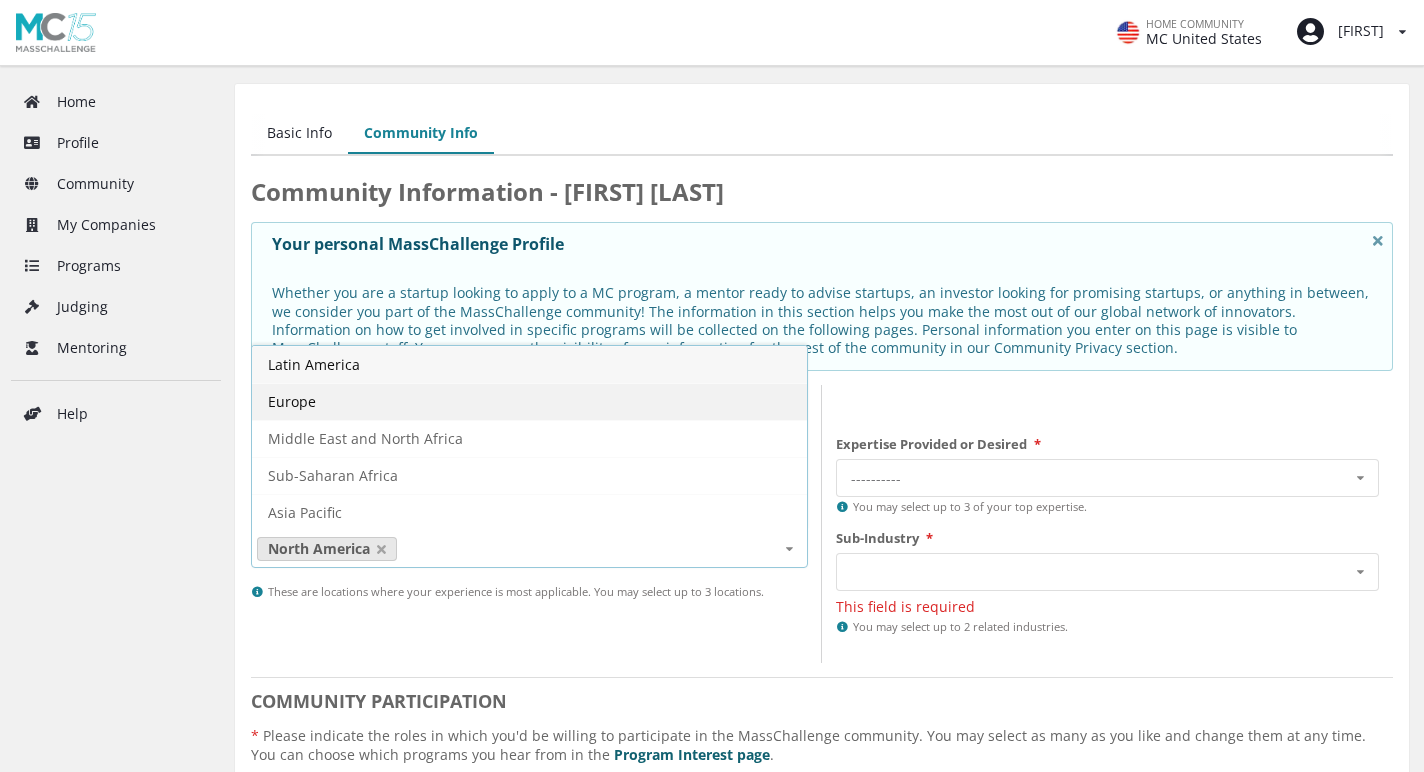 click on "Europe" at bounding box center [529, 401] 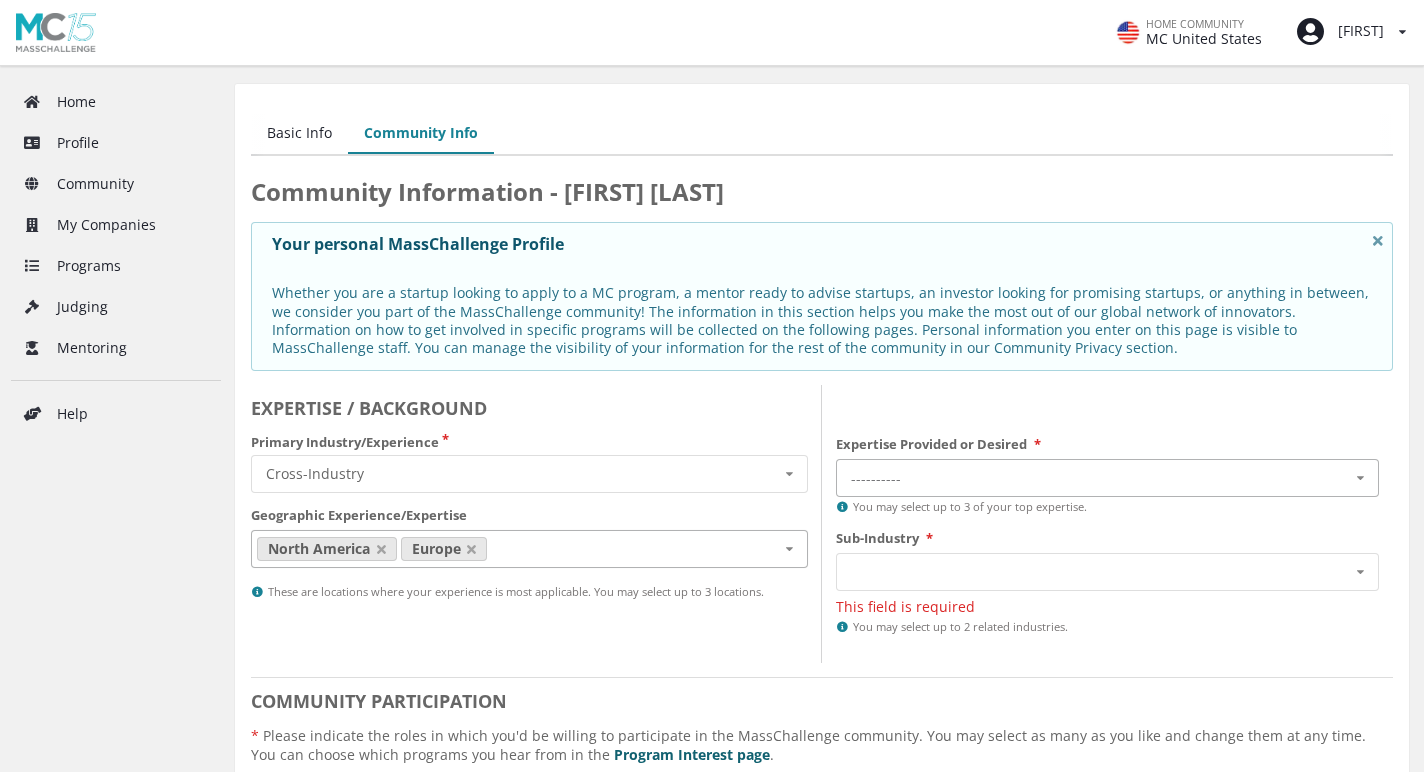 click on "---------- Internal Technology Systems Legal or Regulatory Finance & Investment Manufacturing or Distribution Marketing or Branding Leadership and Team Building User Research and Product Development GTM Strategy or Sales" at bounding box center (1107, 478) 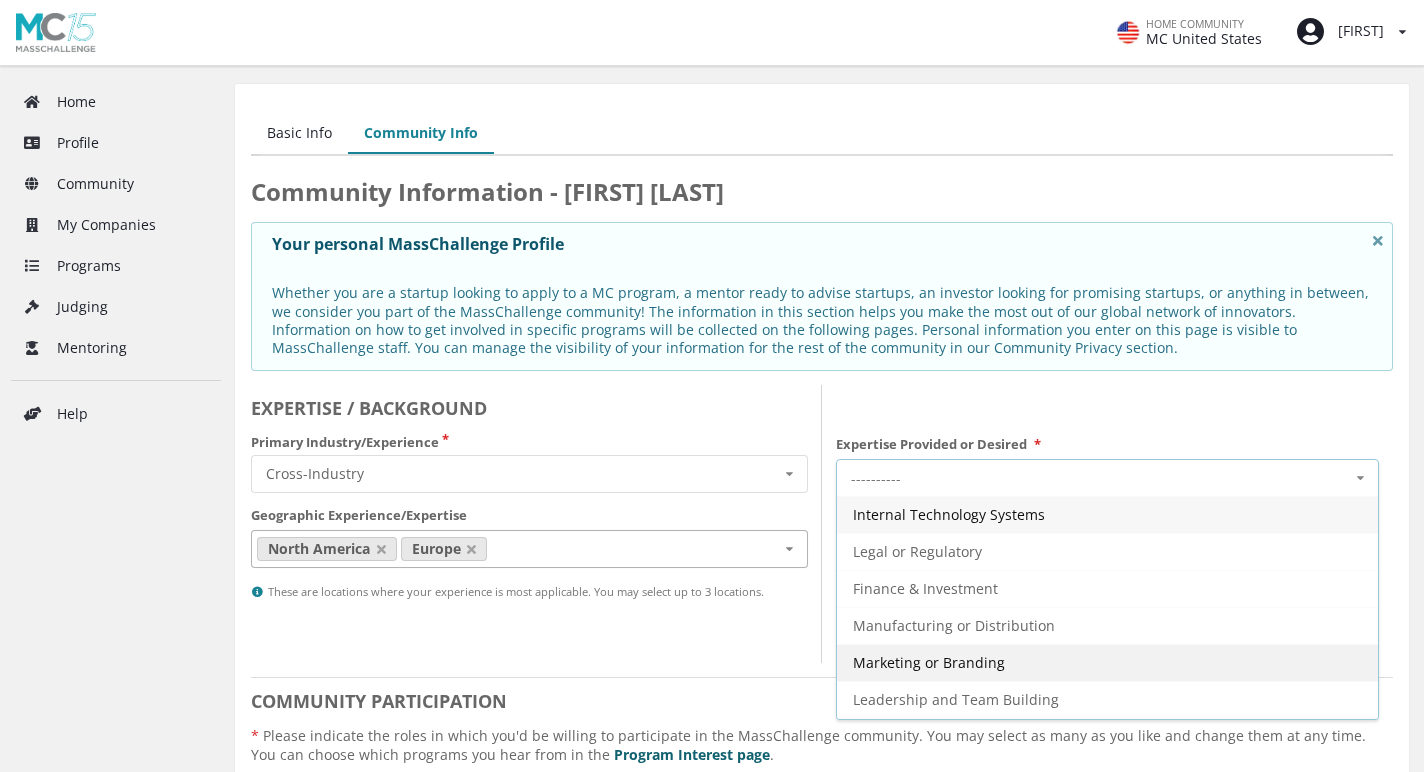 scroll, scrollTop: 72, scrollLeft: 0, axis: vertical 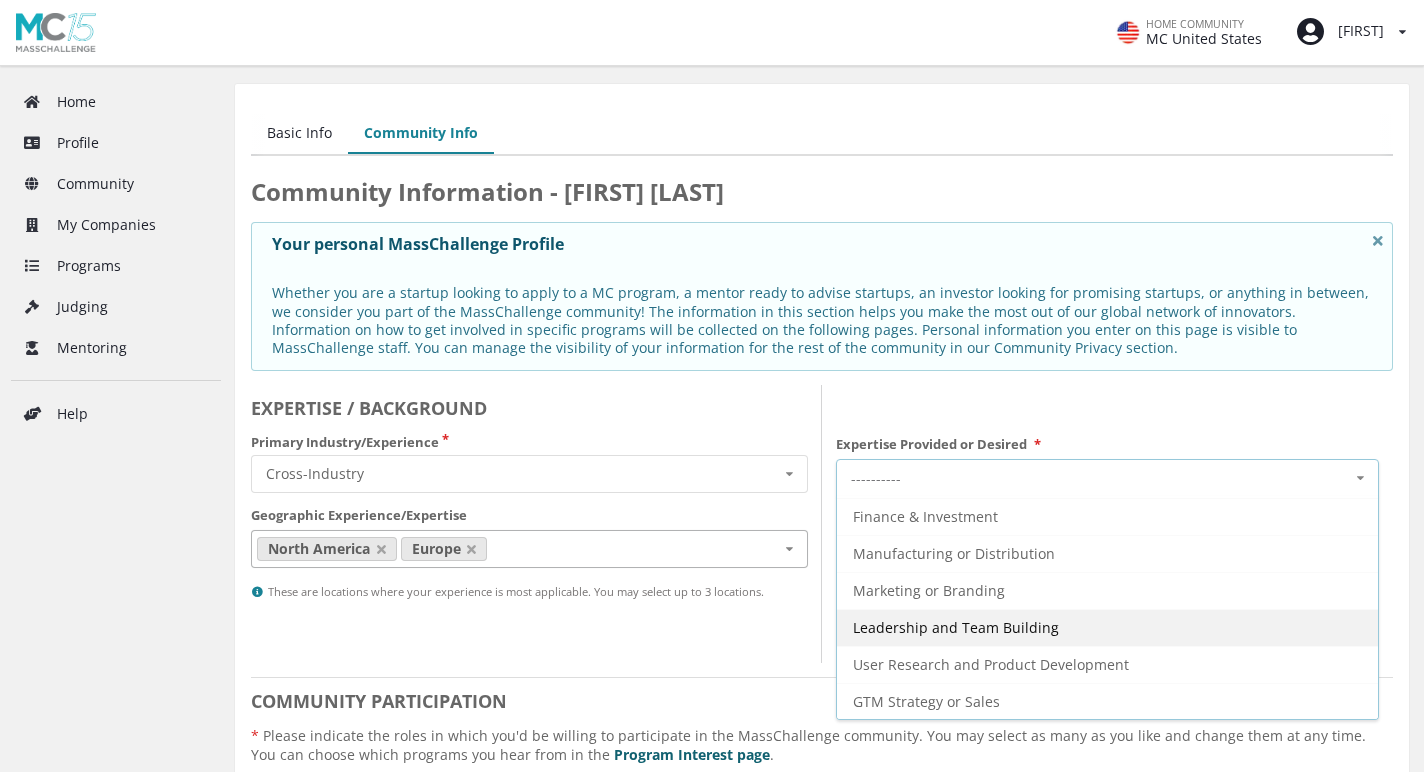 click on "Leadership and Team Building" at bounding box center (1107, 627) 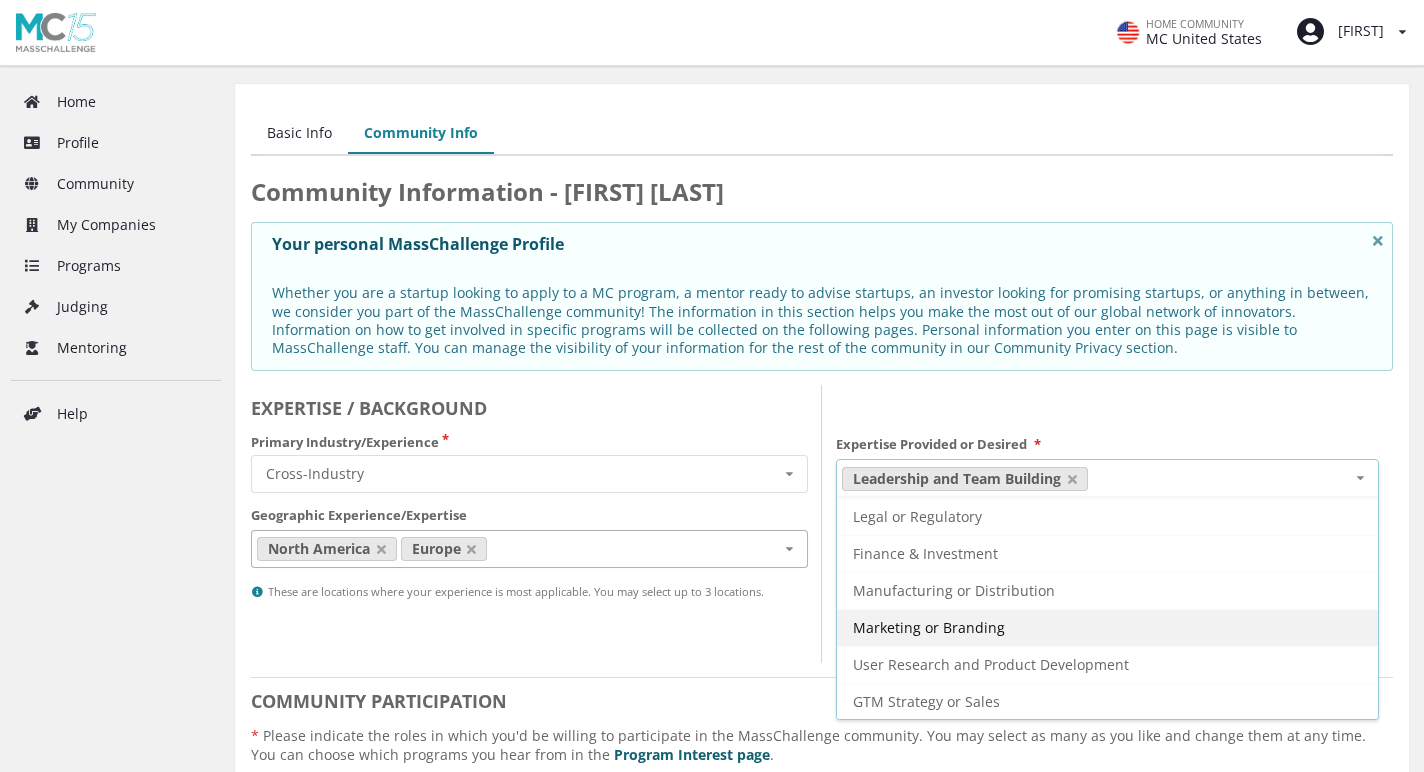 scroll, scrollTop: 0, scrollLeft: 0, axis: both 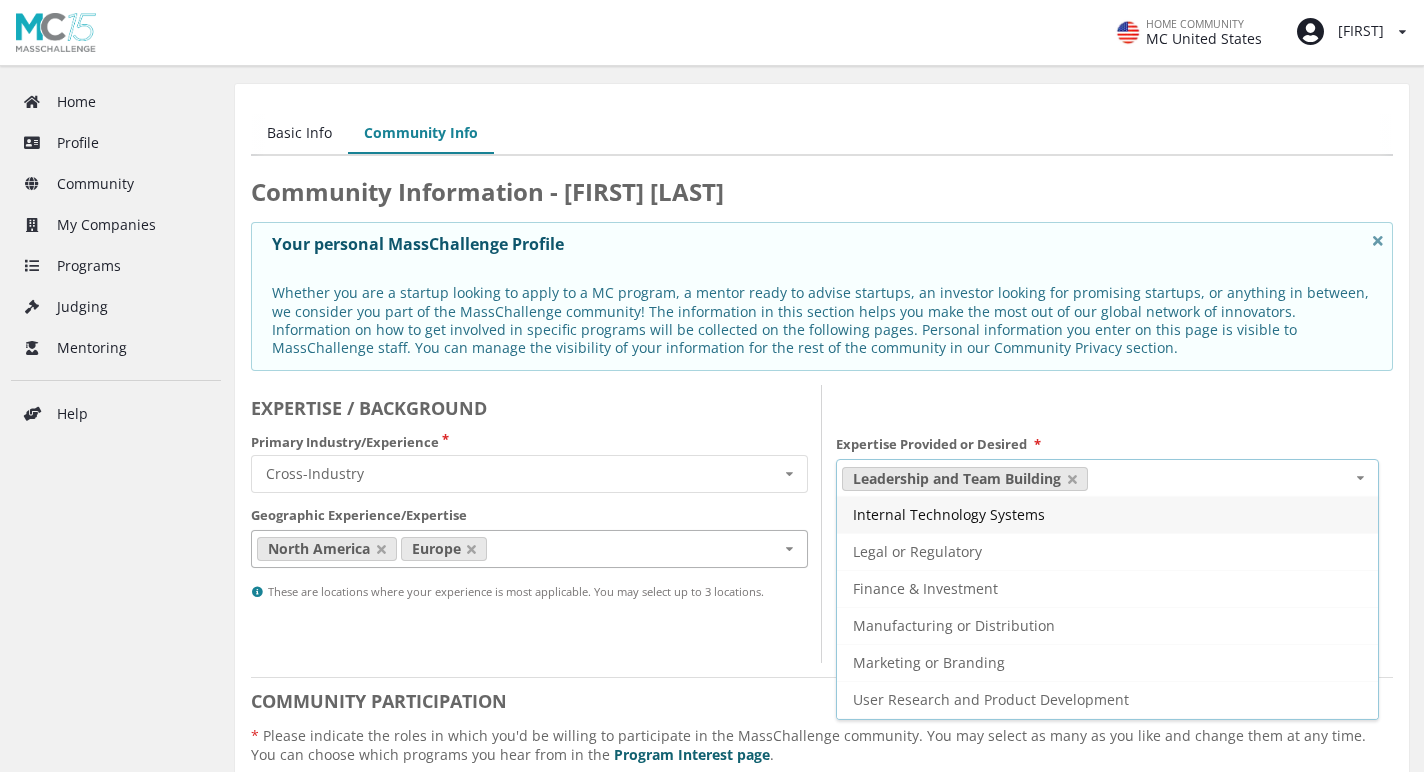 click on "Internal Technology Systems" at bounding box center (1107, 514) 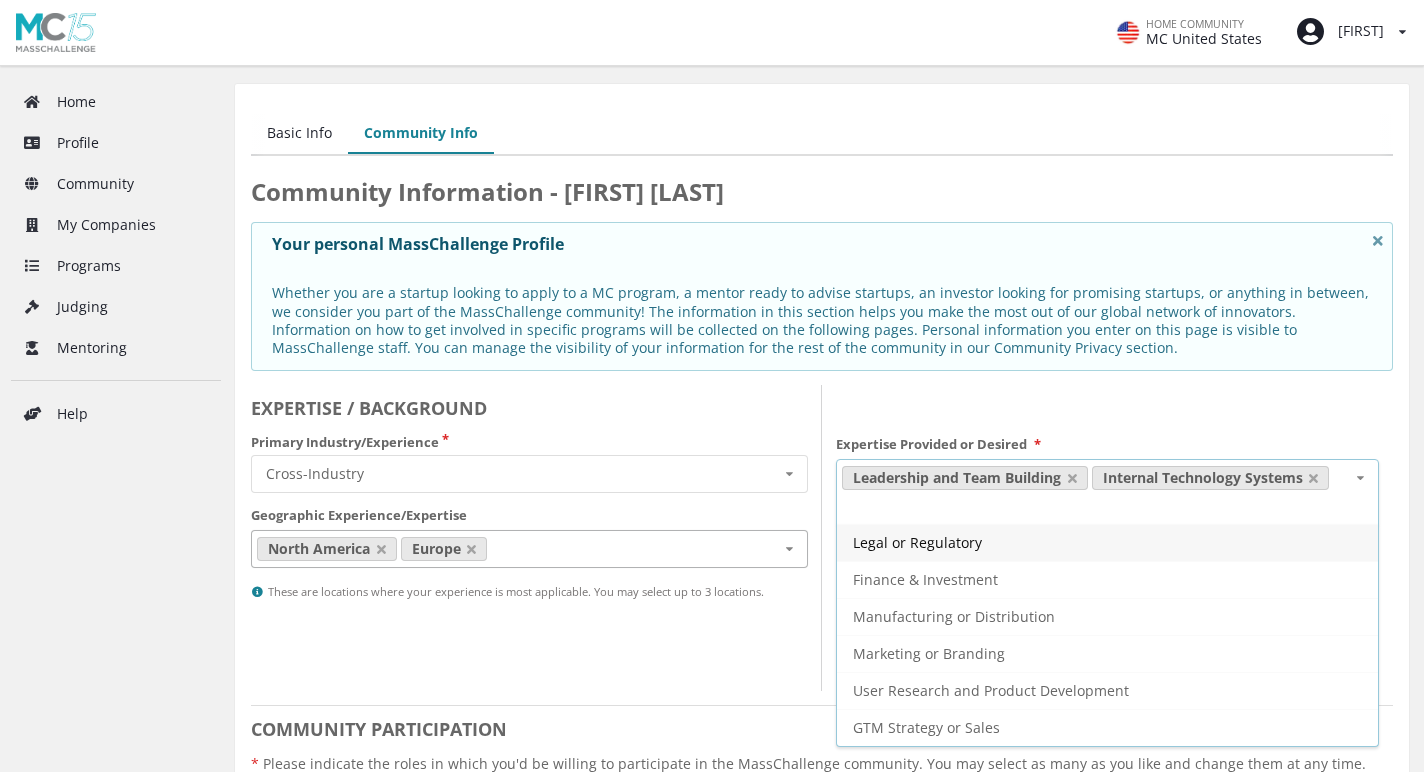 click on "Expertise Provided or Desired *   Leadership and Team Building Internal Technology Systems Legal or Regulatory Finance & Investment Manufacturing or Distribution Marketing or Branding User Research and Product Development GTM Strategy or Sales You may select up to 3 of your top expertise. Sub-Industry *   Cross-Industry - AI/Machine Learning Cross-Industry - Brand & Retail Cross-Industry - Consumer Goods and Services Cross-Industry - Creative and Media Technologies Cross-Industry - E-Commerce & Marketplaces Cross-Industry - Educational Technology and Platforms Cross-Industry - Media & Ad Cross-Industry - Other Cross-Industry - Real Estate & Construction Cross-Industry - Travel & Hospitality This field is required You may select up to 2 related industries." at bounding box center [1107, 538] 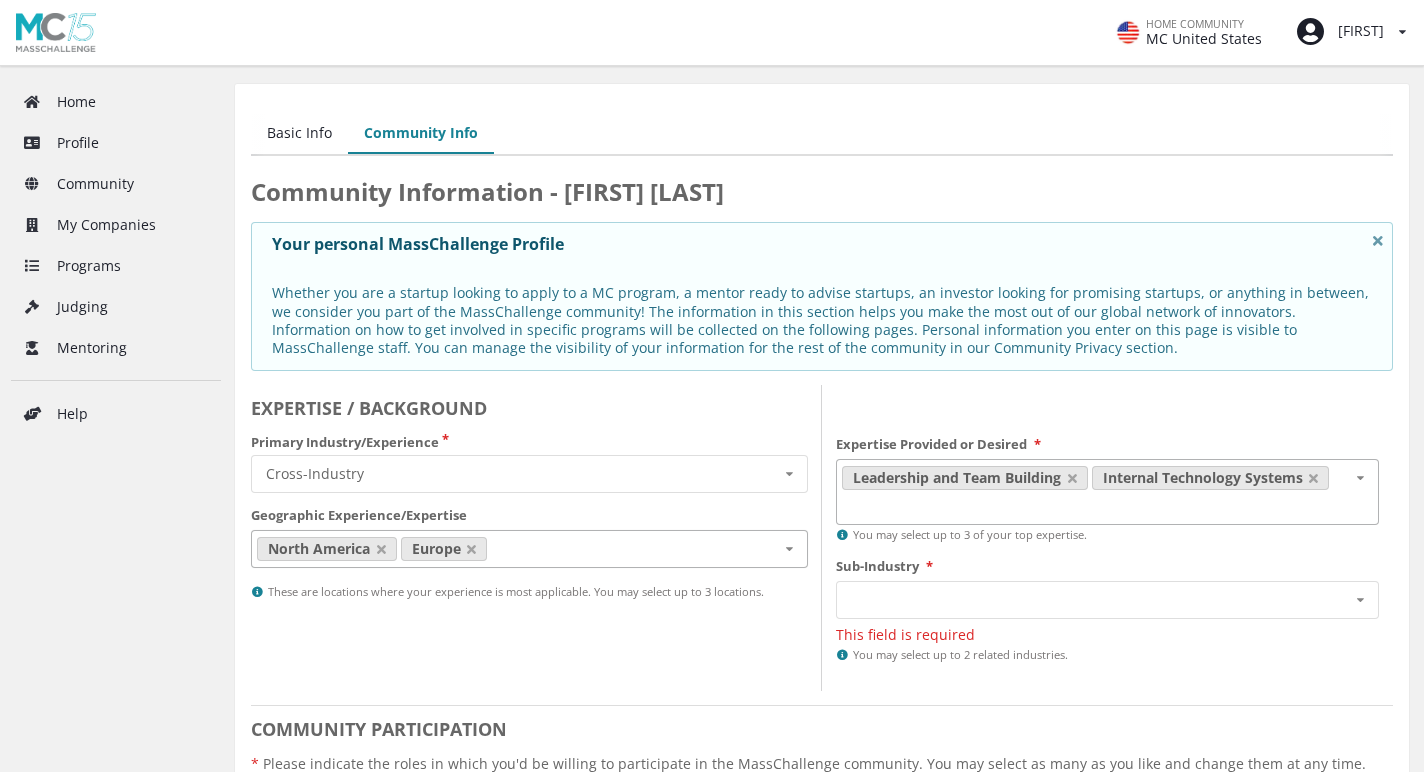 click on "Sub-Industry *   Cross-Industry - AI/Machine Learning Cross-Industry - Brand & Retail Cross-Industry - Consumer Goods and Services Cross-Industry - Creative and Media Technologies Cross-Industry - E-Commerce & Marketplaces Cross-Industry - Educational Technology and Platforms Cross-Industry - Media & Ad Cross-Industry - Other Cross-Industry - Real Estate & Construction Cross-Industry - Travel & Hospitality This field is required You may select up to 2 related industries." at bounding box center (1107, 610) 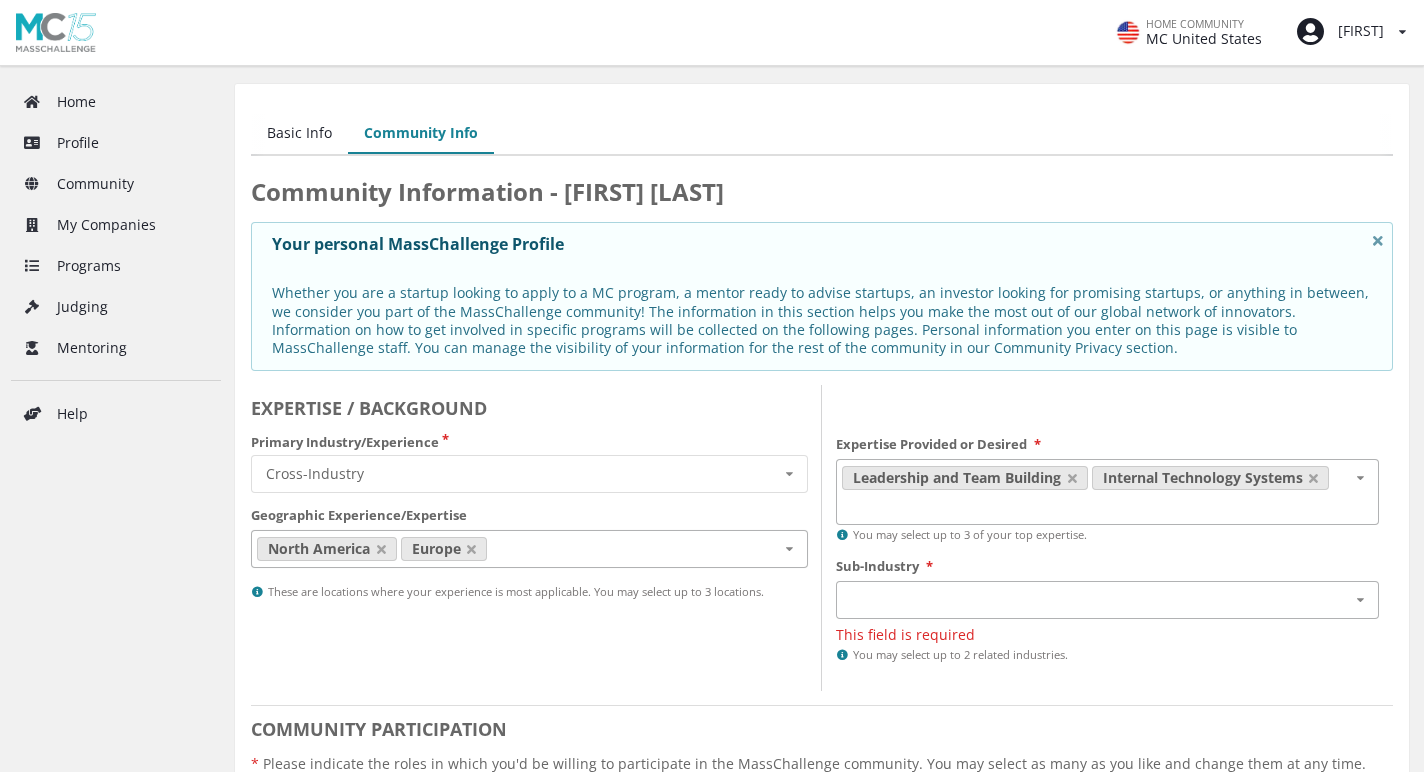 click on "Cross-Industry - AI/Machine Learning Cross-Industry - Brand & Retail Cross-Industry - Consumer Goods and Services Cross-Industry - Creative and Media Technologies Cross-Industry - E-Commerce & Marketplaces Cross-Industry - Educational Technology and Platforms Cross-Industry - Media & Ad Cross-Industry - Other Cross-Industry - Real Estate & Construction Cross-Industry - Travel & Hospitality" at bounding box center [1107, 600] 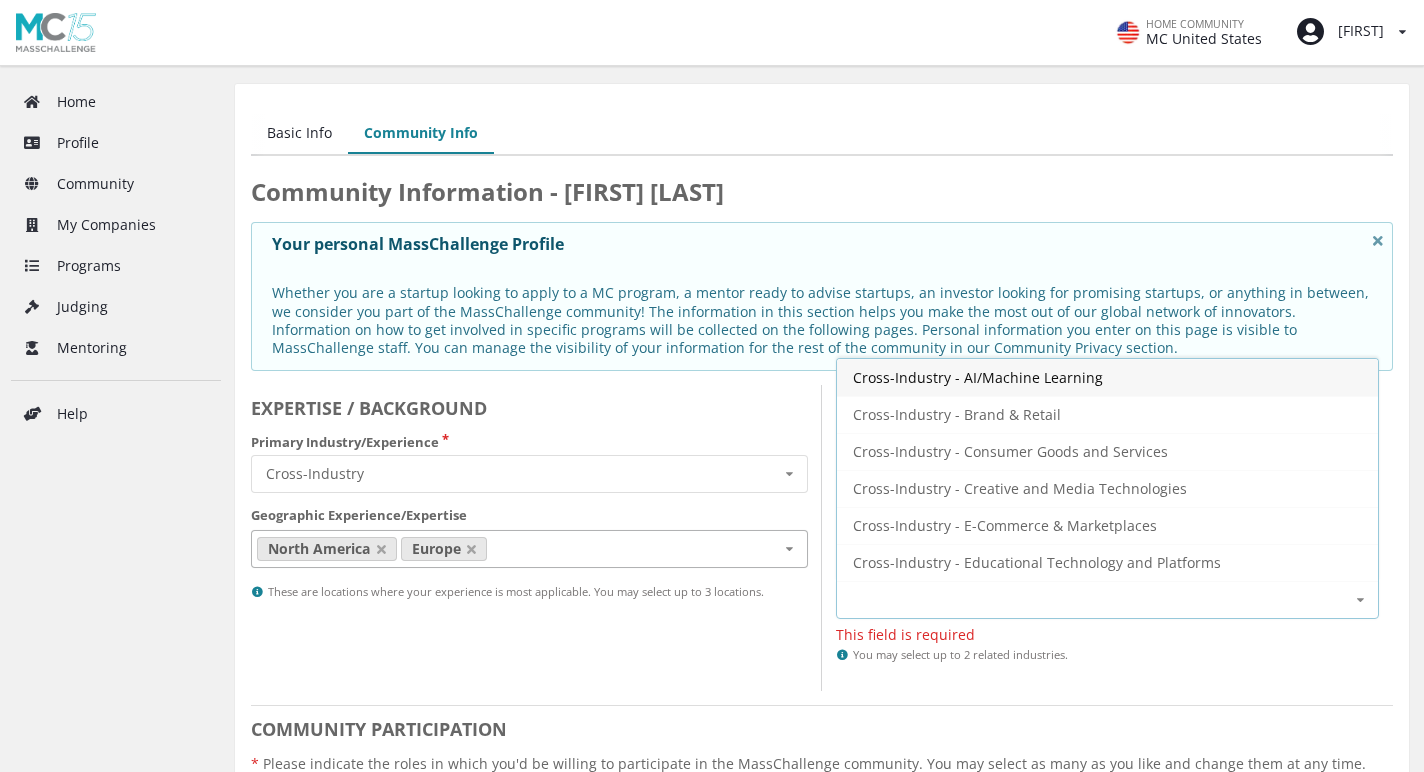 click on "Cross-Industry - AI/Machine Learning" at bounding box center [978, 377] 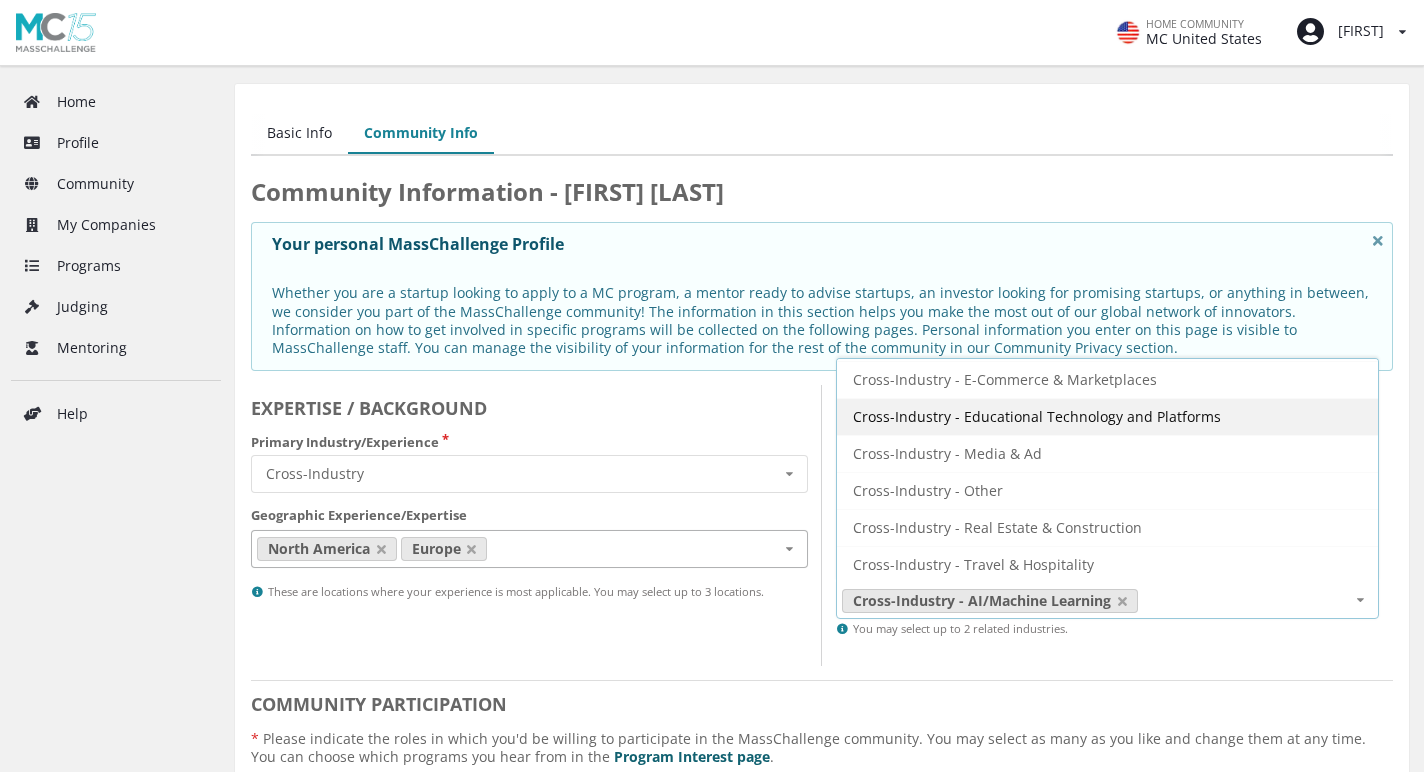 scroll, scrollTop: 0, scrollLeft: 0, axis: both 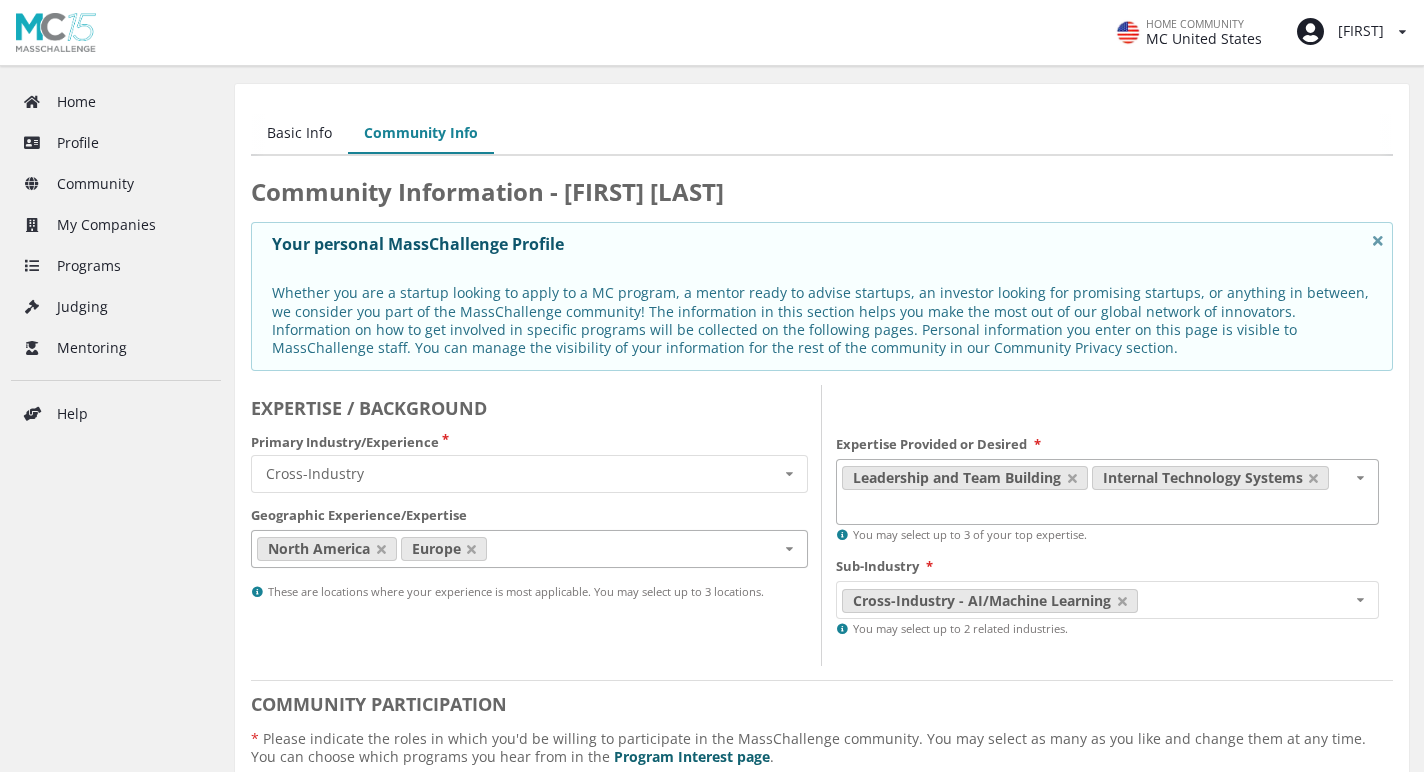 click on "Community Information -   [FIRST] [LAST] Your personal MassChallenge Profile Whether you are a startup looking to apply to a MC program, a mentor ready to advise startups, an investor looking for promising startups, or anything in between, we consider you part of the MassChallenge community! The information in this section helps you make the most out of our global network of innovators. Information on how to get involved in specific programs will be collected on the following pages. Personal information you enter on this page is visible to MassChallenge staff. You can manage the visibility of your information for the rest of the community in our Community Privacy section. EXPERTISE / BACKGROUND  Primary Industry/Experience Cross-Industry Cross-Industry Environment Finance Healthcare Industry 4.0 Security and Resiliency Sustainable Food Geographic Experience/Expertise   North America Europe Latin America Middle East and North Africa Sub-Saharan Africa Asia Pacific   Expertise Provided or Desired *   Sub-Industry *" at bounding box center (822, 835) 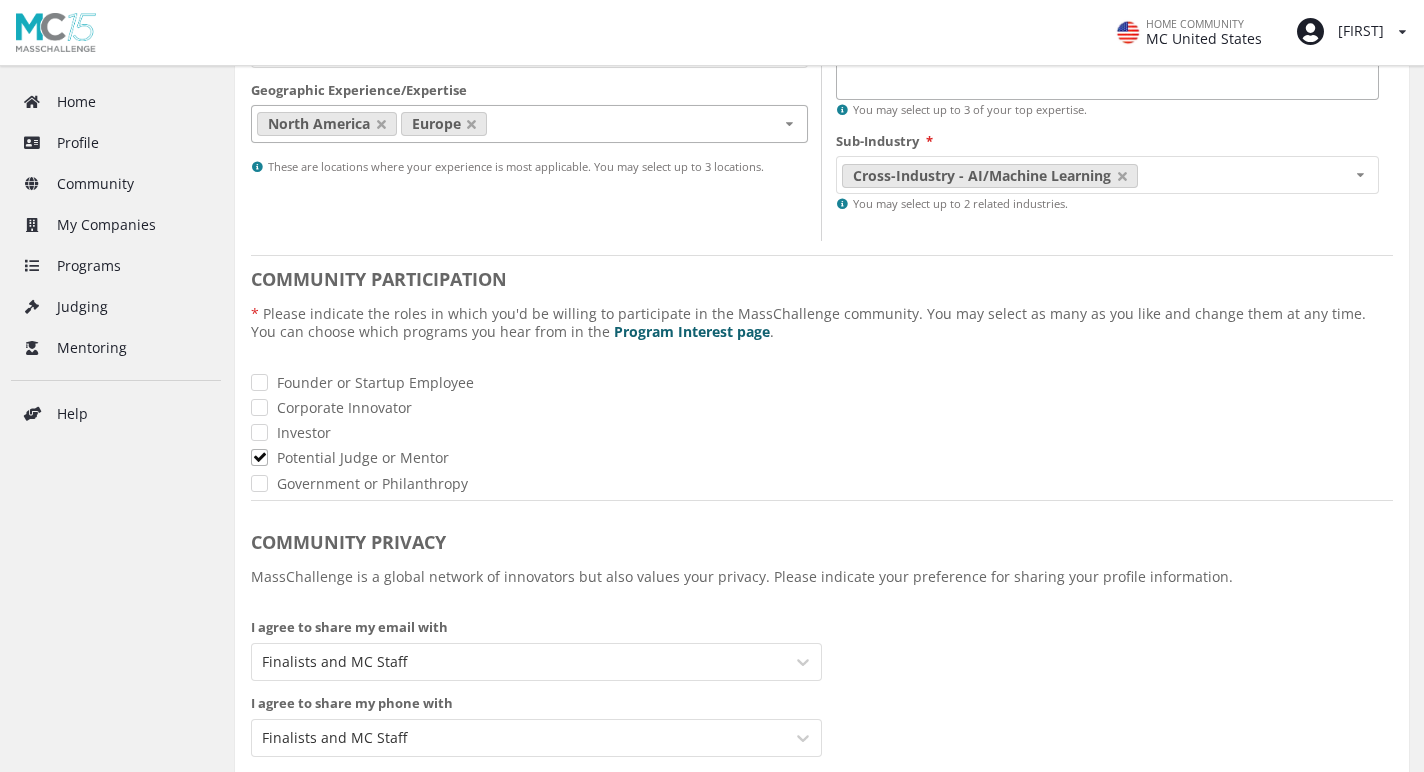 scroll, scrollTop: 431, scrollLeft: 0, axis: vertical 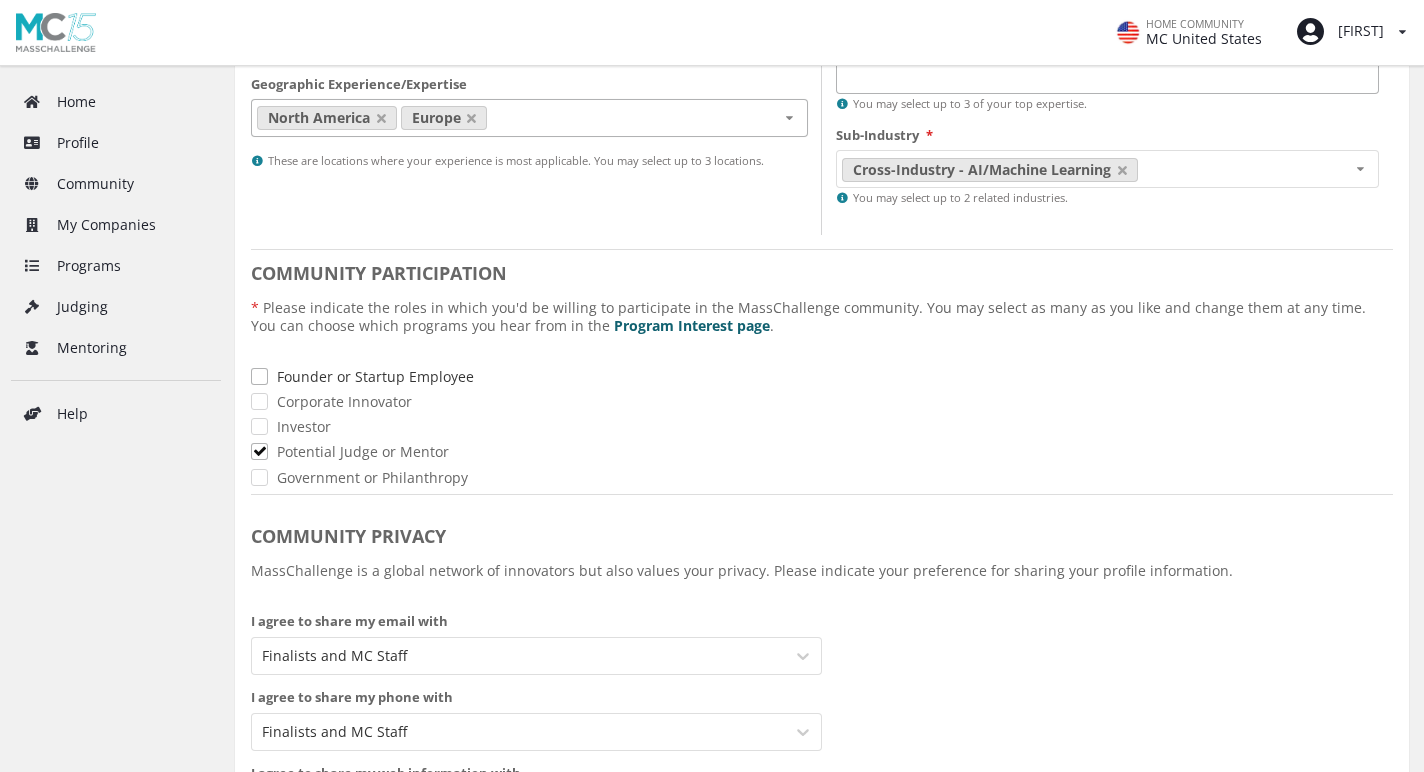 click on "Founder or Startup Employee" at bounding box center [822, 376] 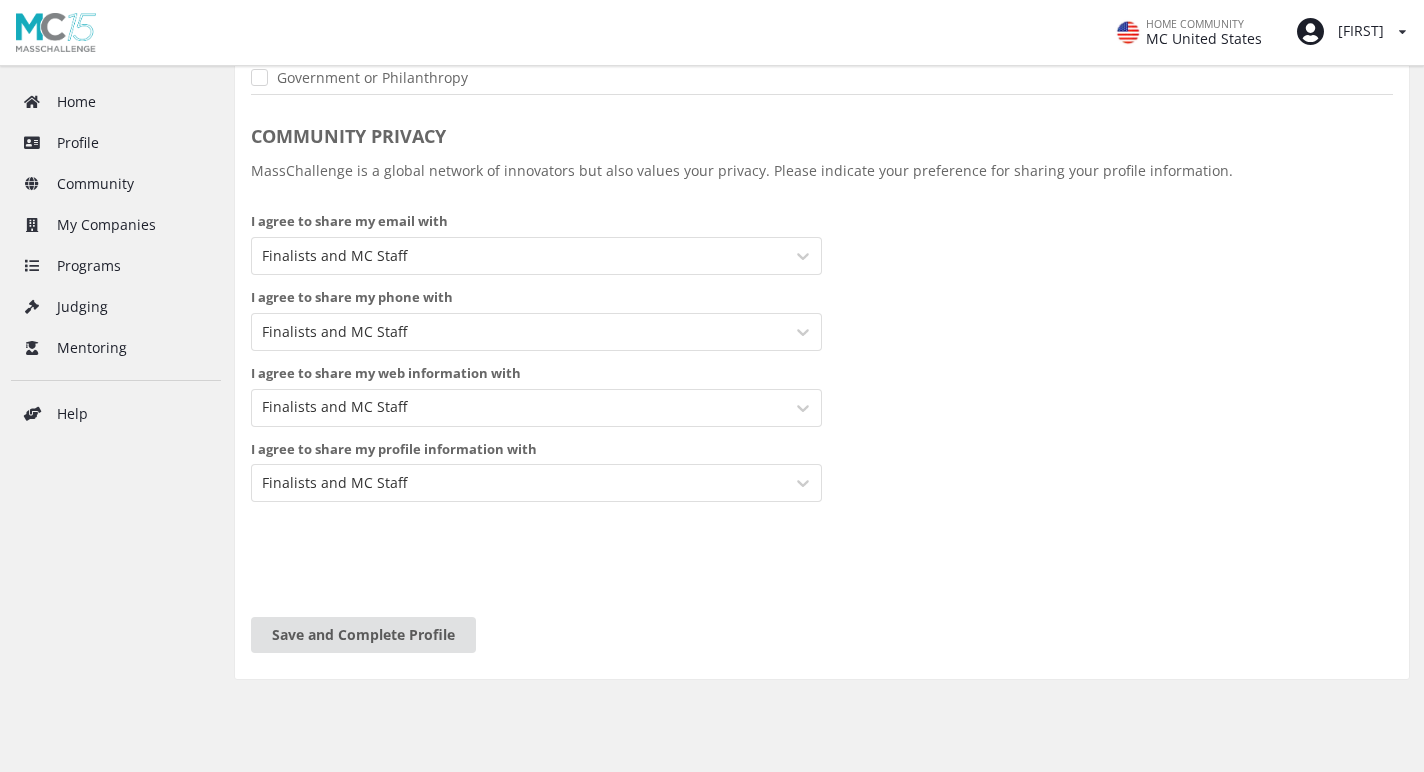 scroll, scrollTop: 883, scrollLeft: 0, axis: vertical 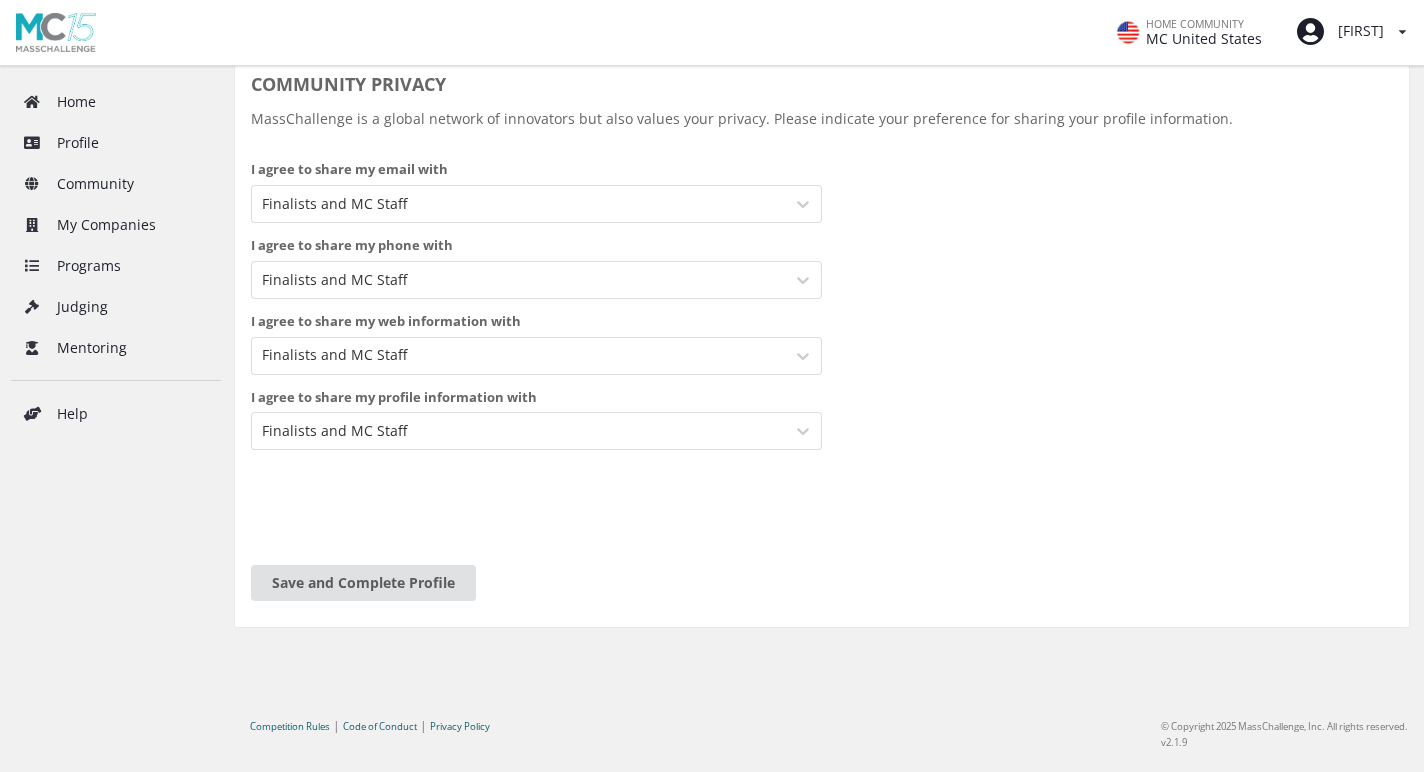 click on "Save and Complete Profile" at bounding box center (363, 583) 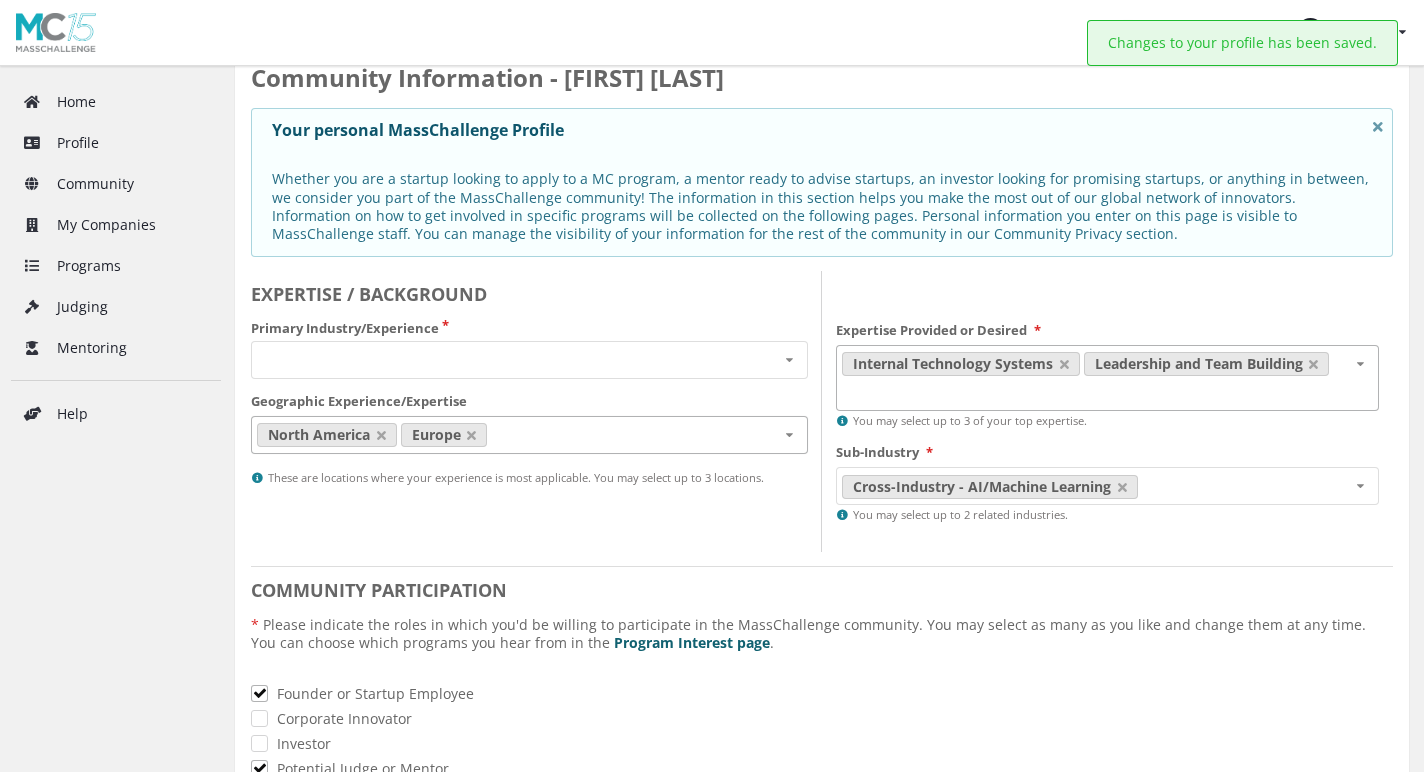 scroll, scrollTop: 0, scrollLeft: 0, axis: both 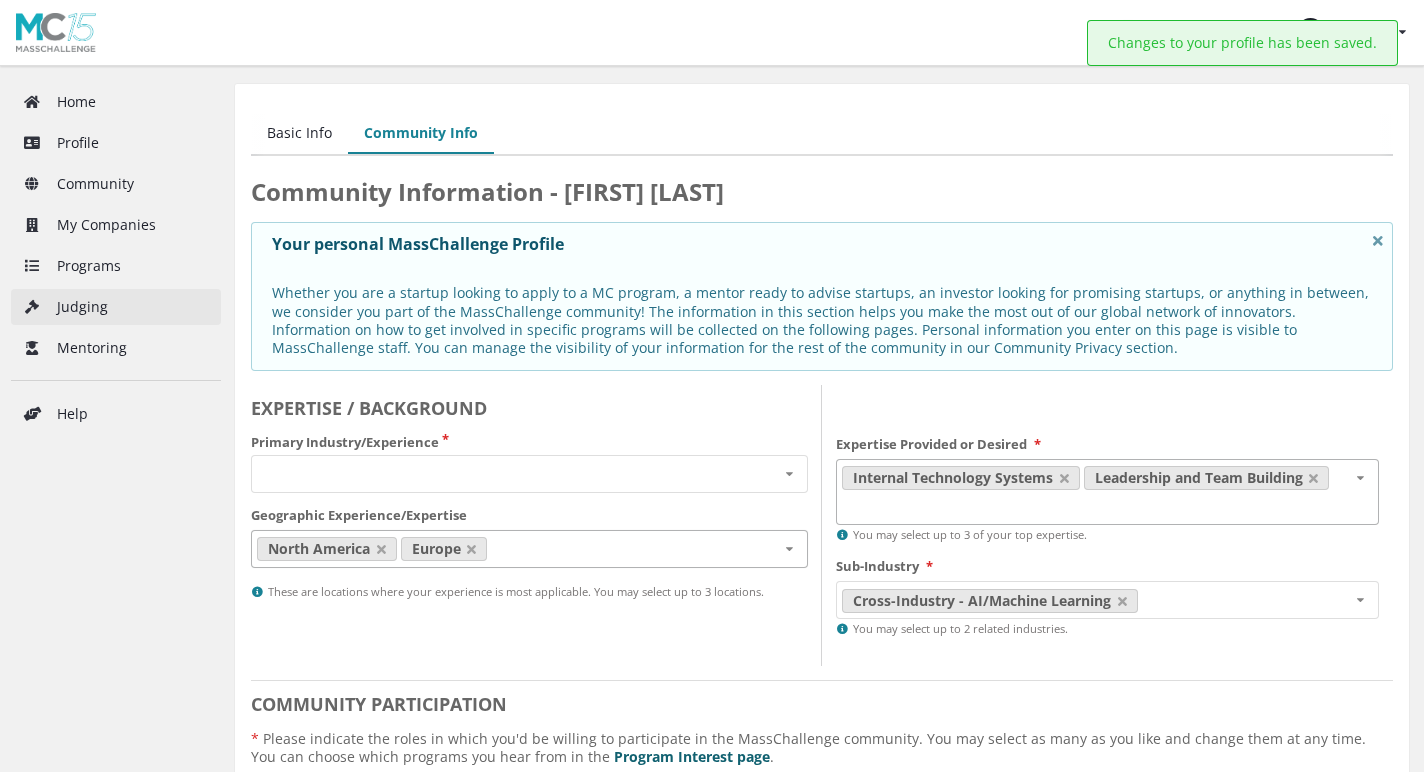 click on "Judging" at bounding box center (116, 307) 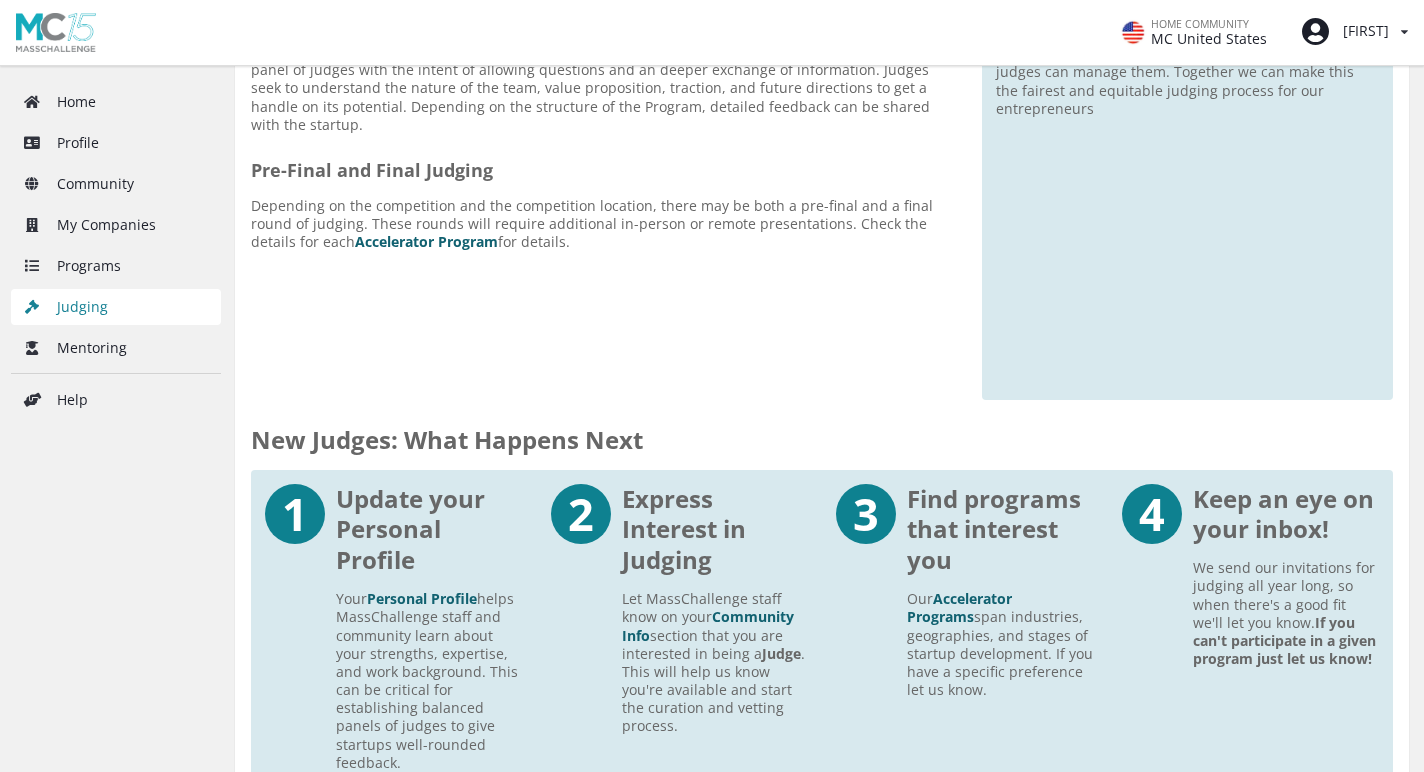 scroll, scrollTop: 0, scrollLeft: 0, axis: both 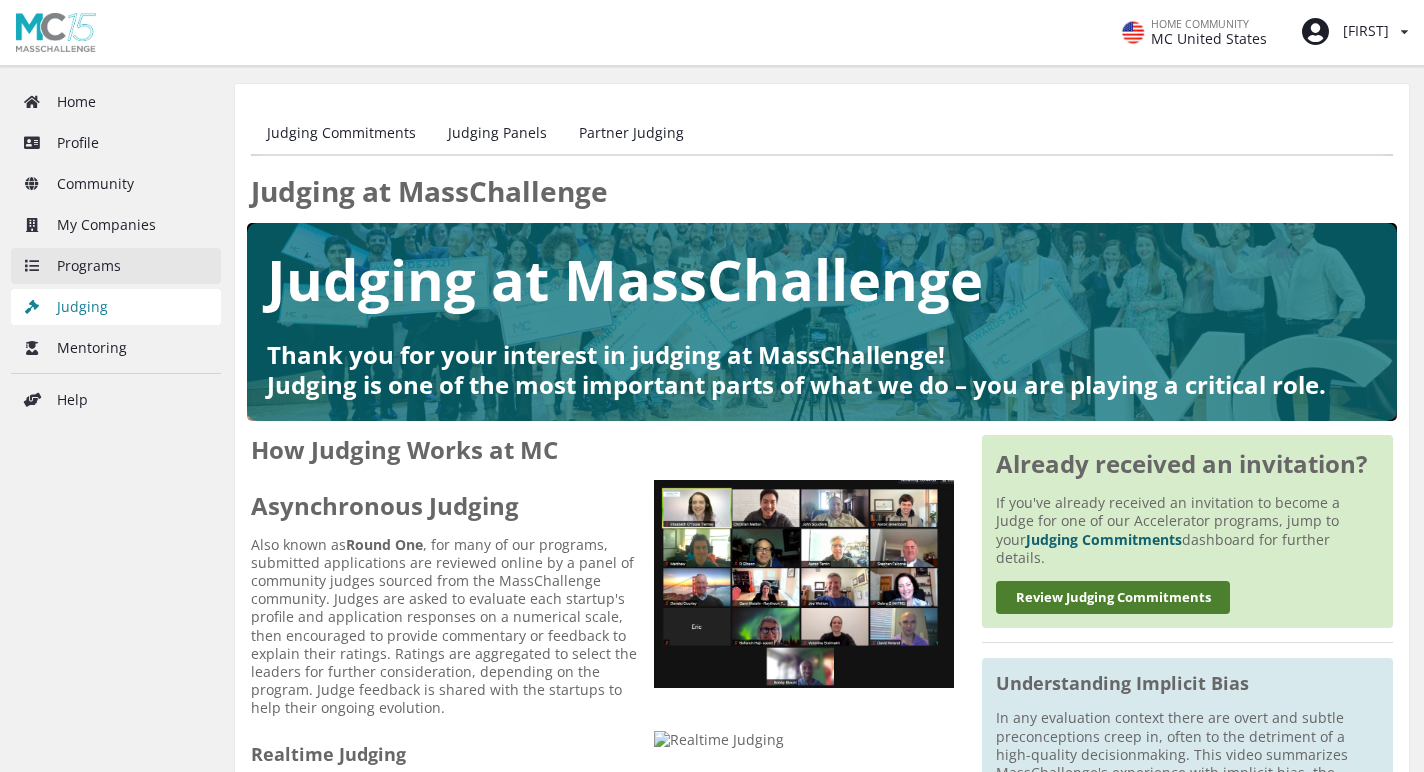 click on "Programs" at bounding box center [116, 266] 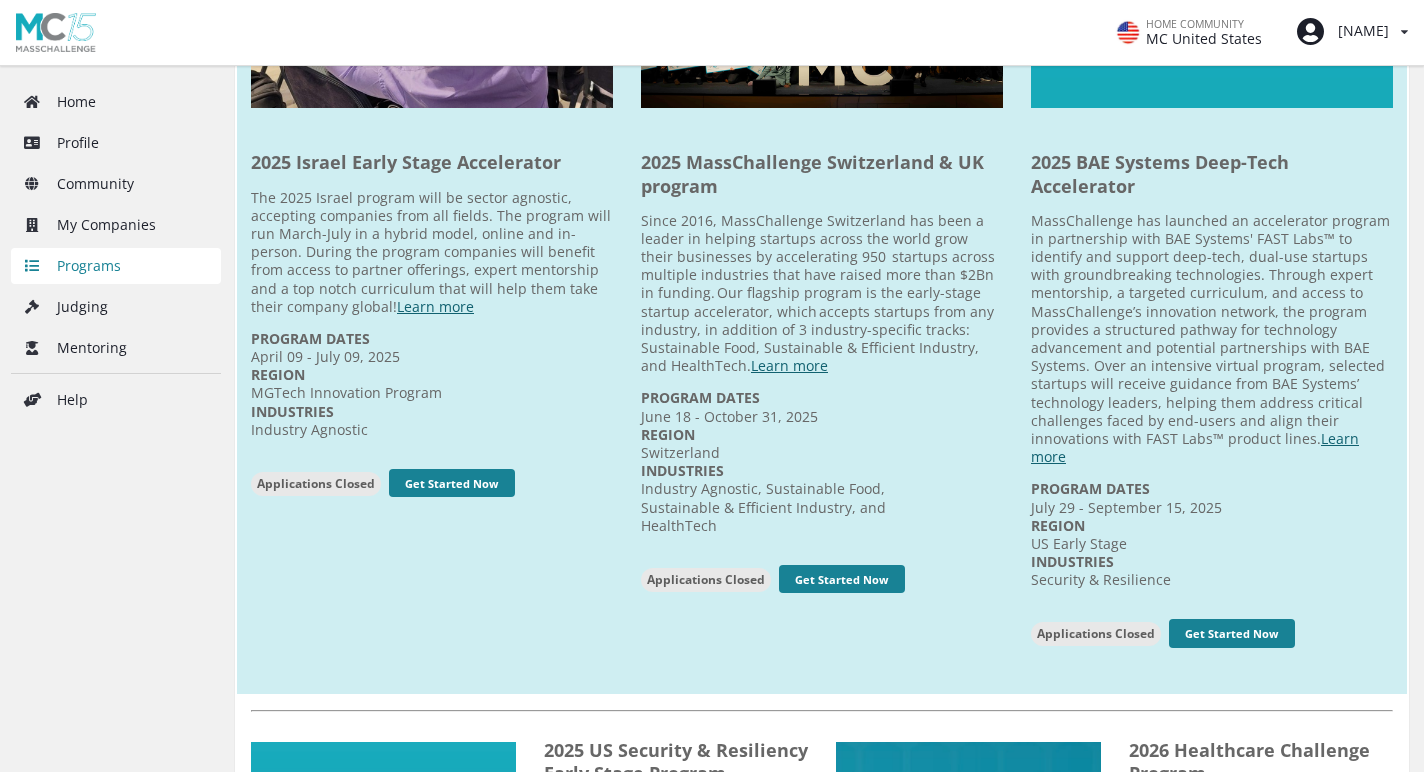 scroll, scrollTop: 597, scrollLeft: 0, axis: vertical 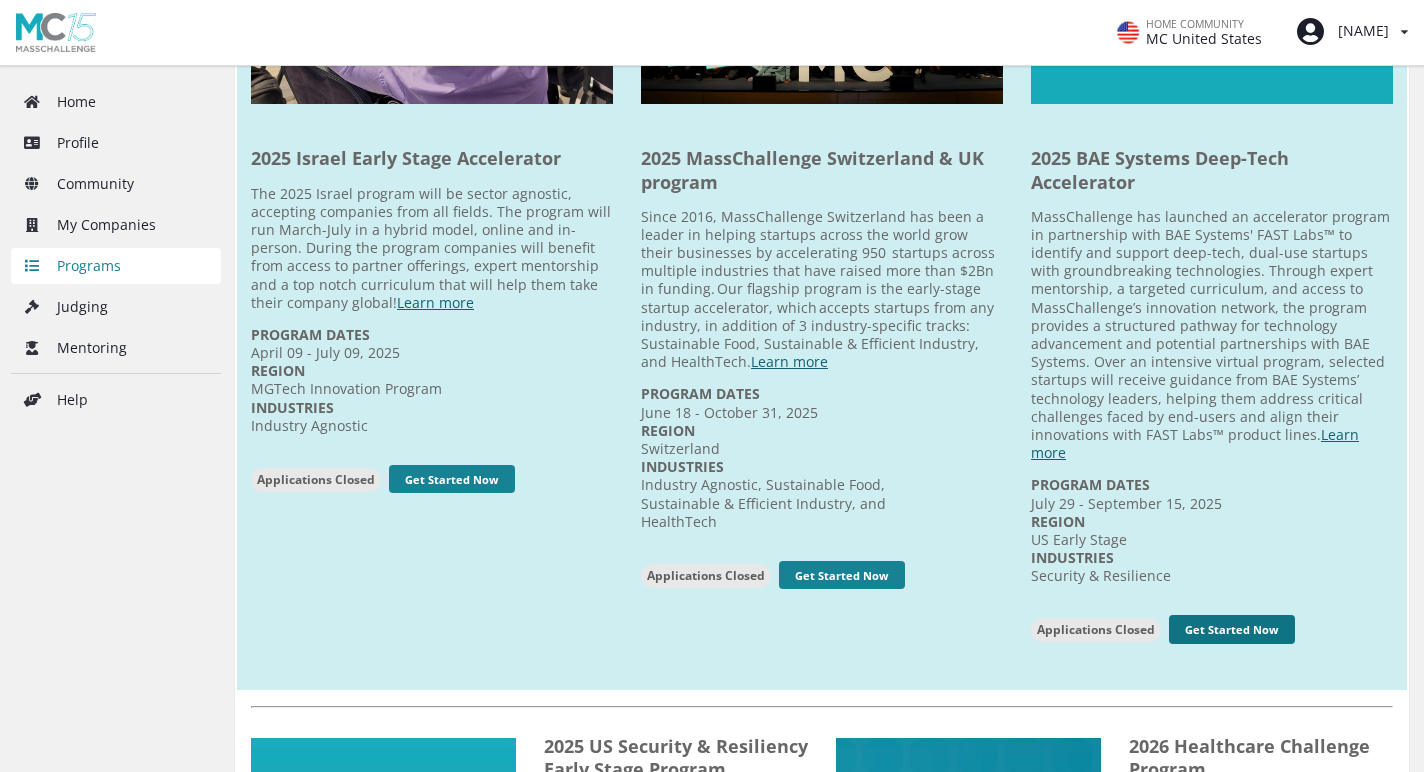click on "Get Started Now" at bounding box center (452, 479) 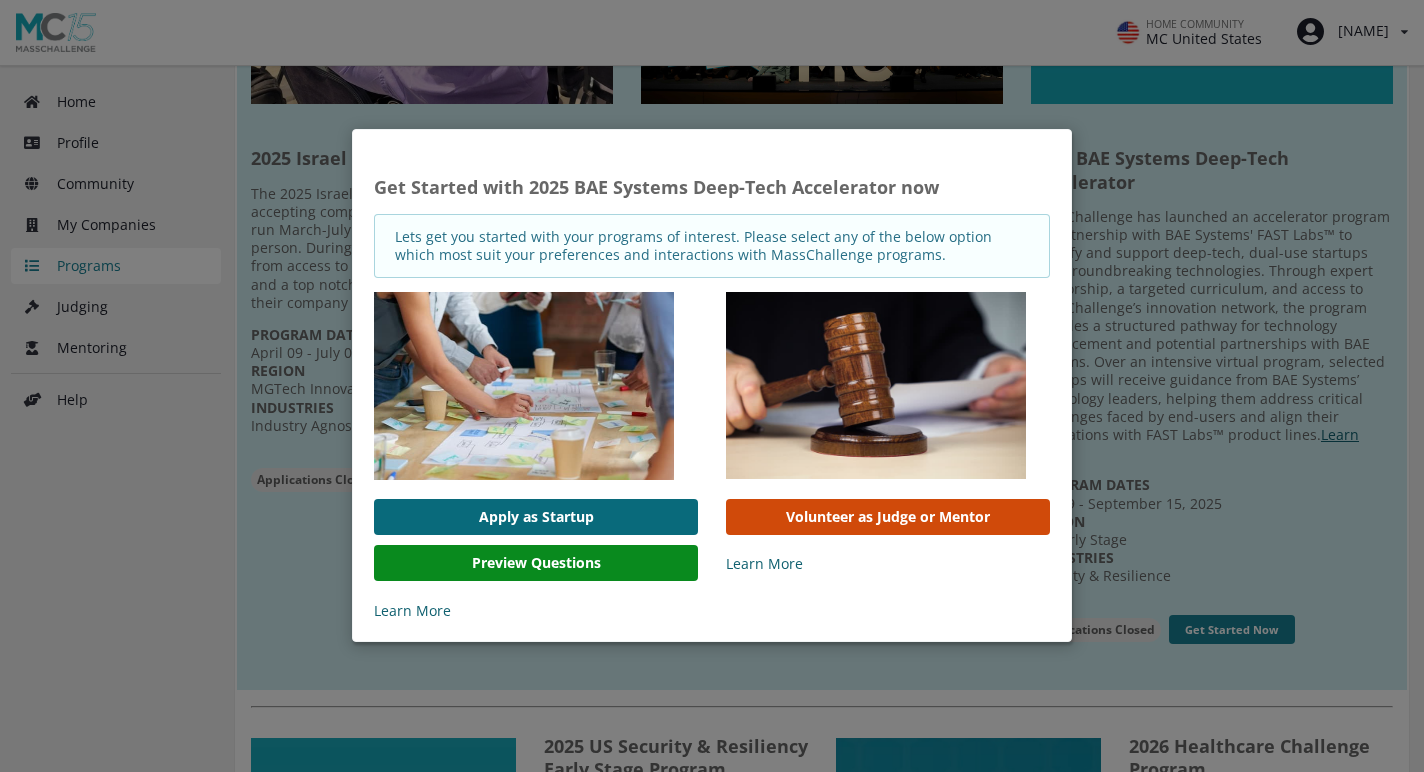 click on "Apply as Startup" at bounding box center (536, 517) 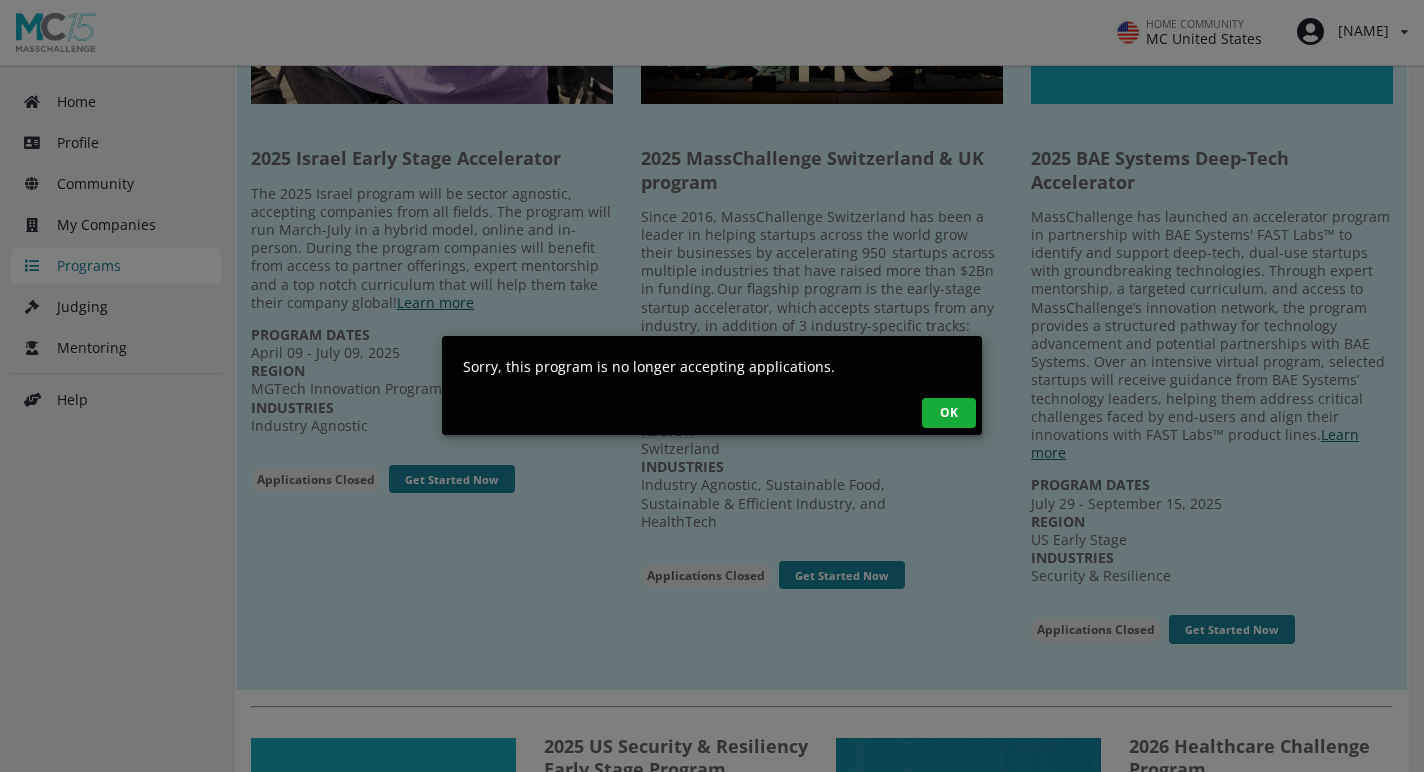 click on "OK" at bounding box center (949, 413) 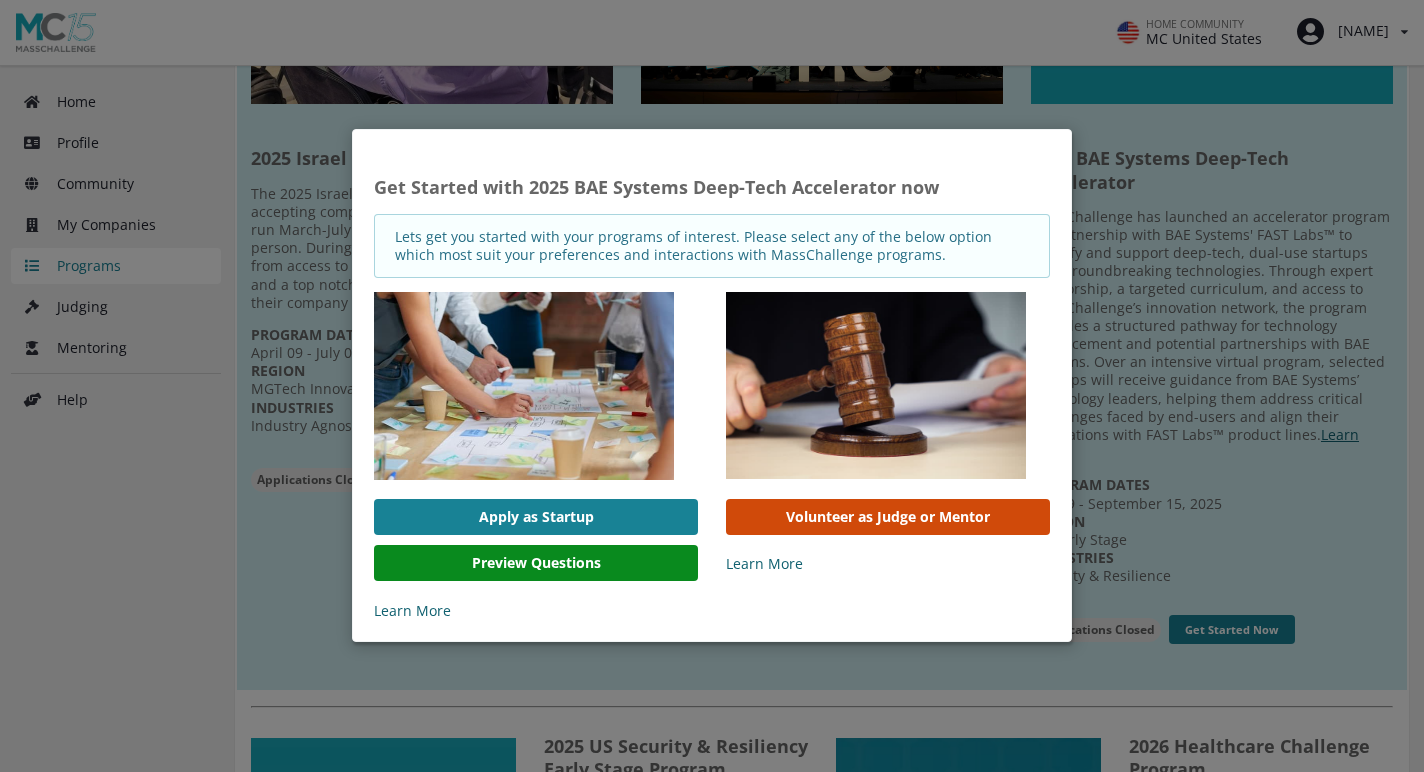 click on "Sorry, you cannot volunteer for this program as you are associated with
startup  which  have
an active application on program "2025 BAE Systems Deep-Tech Accelerator"
creating a conflict of interest.
OK
Get Started with 2025 BAE Systems Deep-Tech Accelerator now
Lets get you started with your programs of interest. Please select any of
the below option which most suit your preferences and interactions with
MassChallenge programs.
Apply as Startup
Preview Questions
Learn More
Volunteer as Judge or Mentor
Learn More
OK" at bounding box center (712, 386) 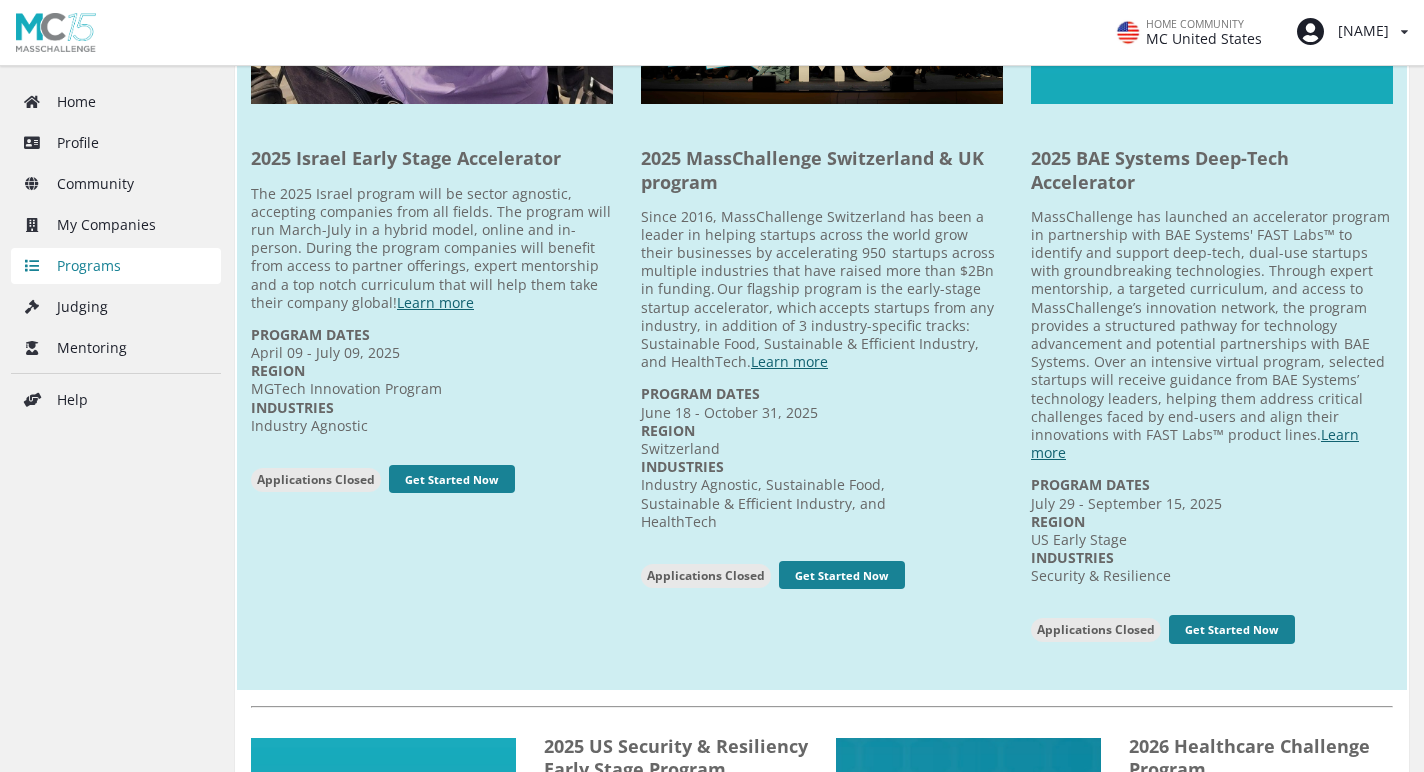 click on "MassChallenge has launched an accelerator program in partnership with BAE Systems' FAST Labs™ to identify and support deep-tech, dual-use startups with groundbreaking technologies. Through expert mentorship, a targeted curriculum, and access to MassChallenge’s innovation network, the program provides a structured pathway for technology advancement and potential partnerships with BAE Systems. Over an intensive virtual program, selected startups will receive guidance from BAE Systems’ technology leaders, helping them address critical challenges faced by end-users and align their innovations with FAST Labs™ product lines.
Learn more" at bounding box center (432, 248) 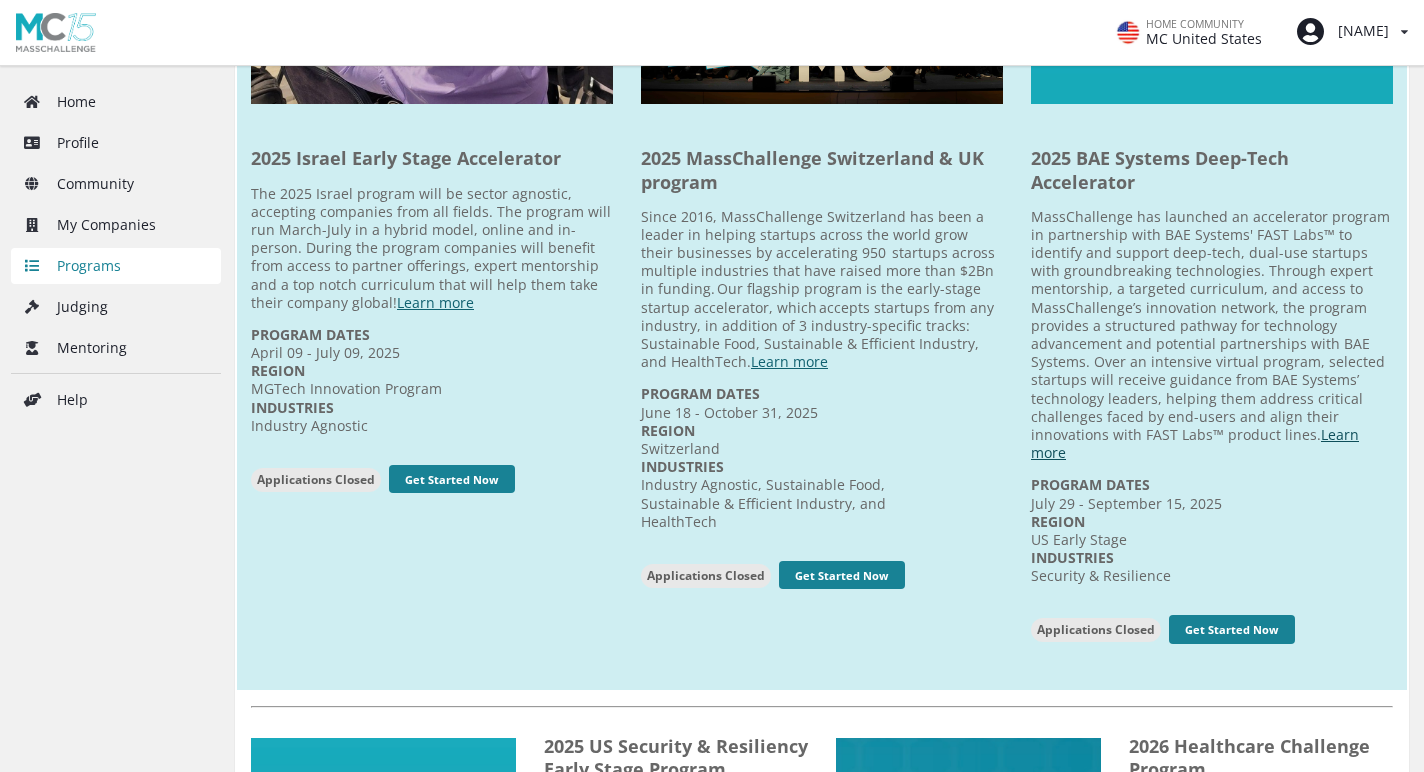 click on "Learn more" at bounding box center (1195, 443) 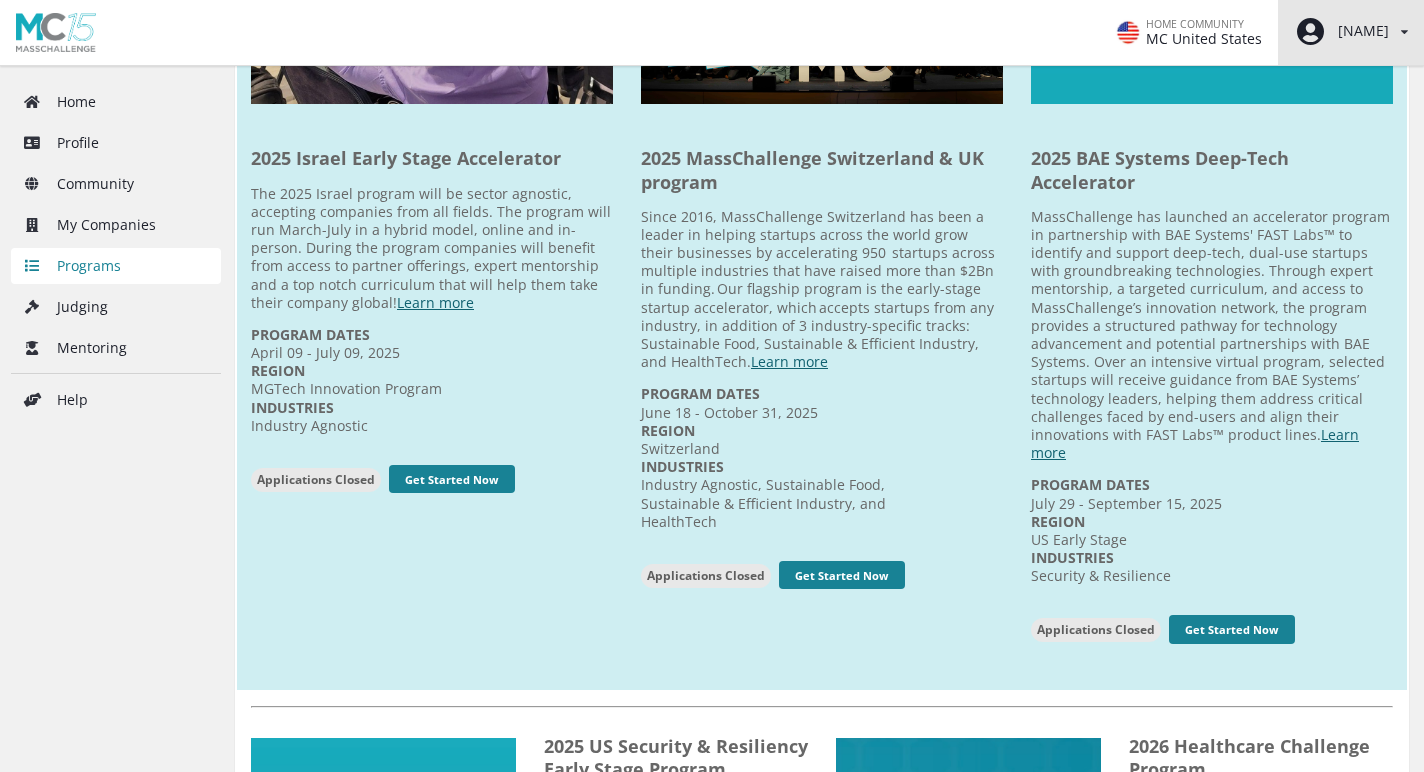 click on "Cindy
View/edit profile
Change password
Log out" at bounding box center [1351, 32] 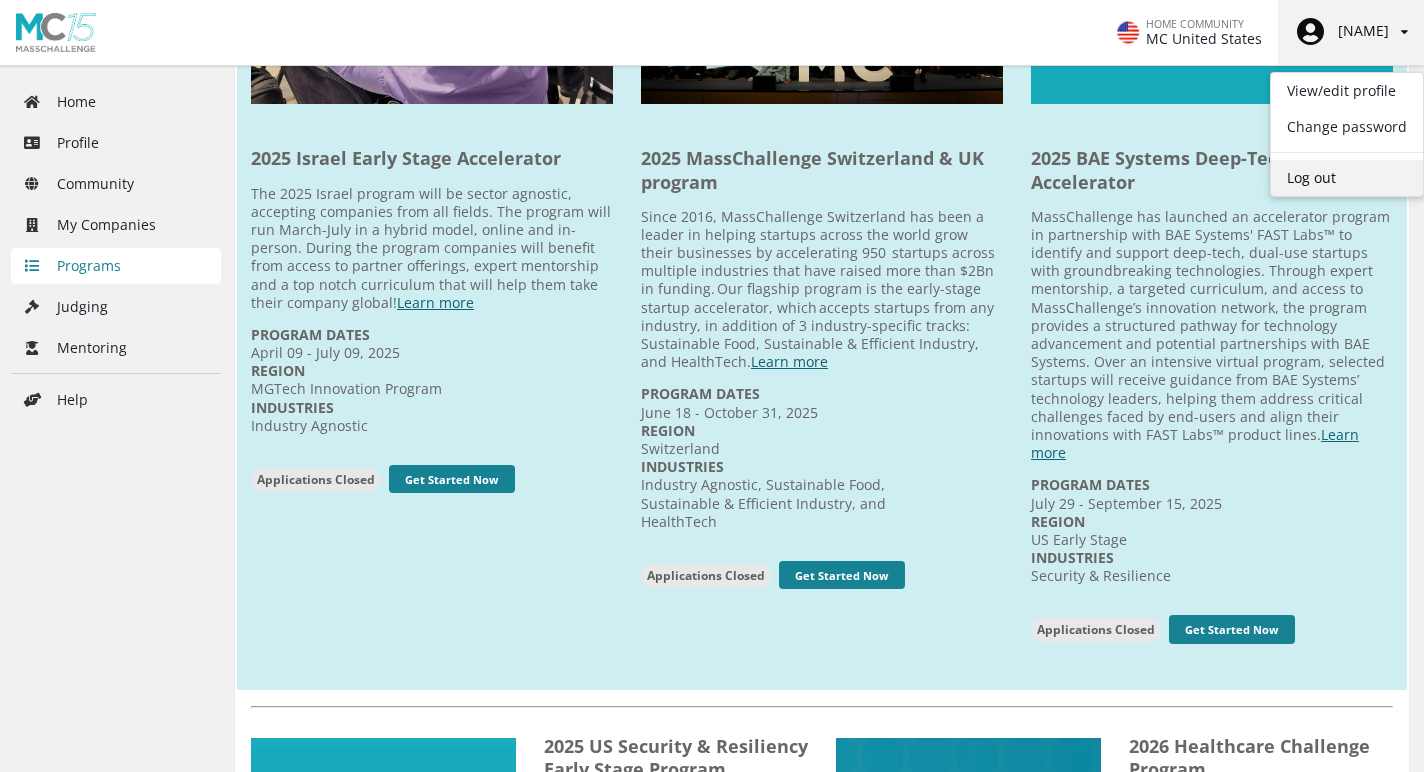 click on "Log out" at bounding box center [1347, 178] 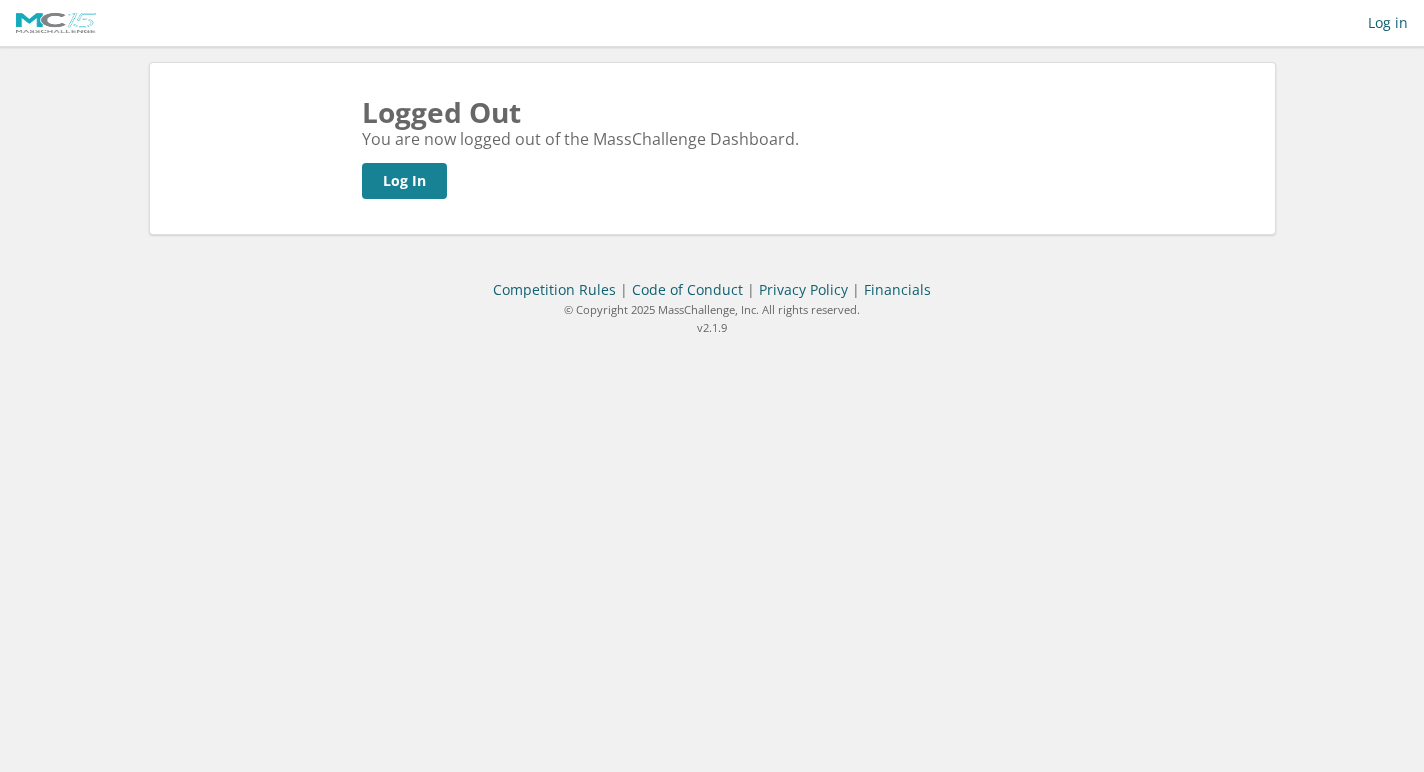 scroll, scrollTop: 0, scrollLeft: 0, axis: both 